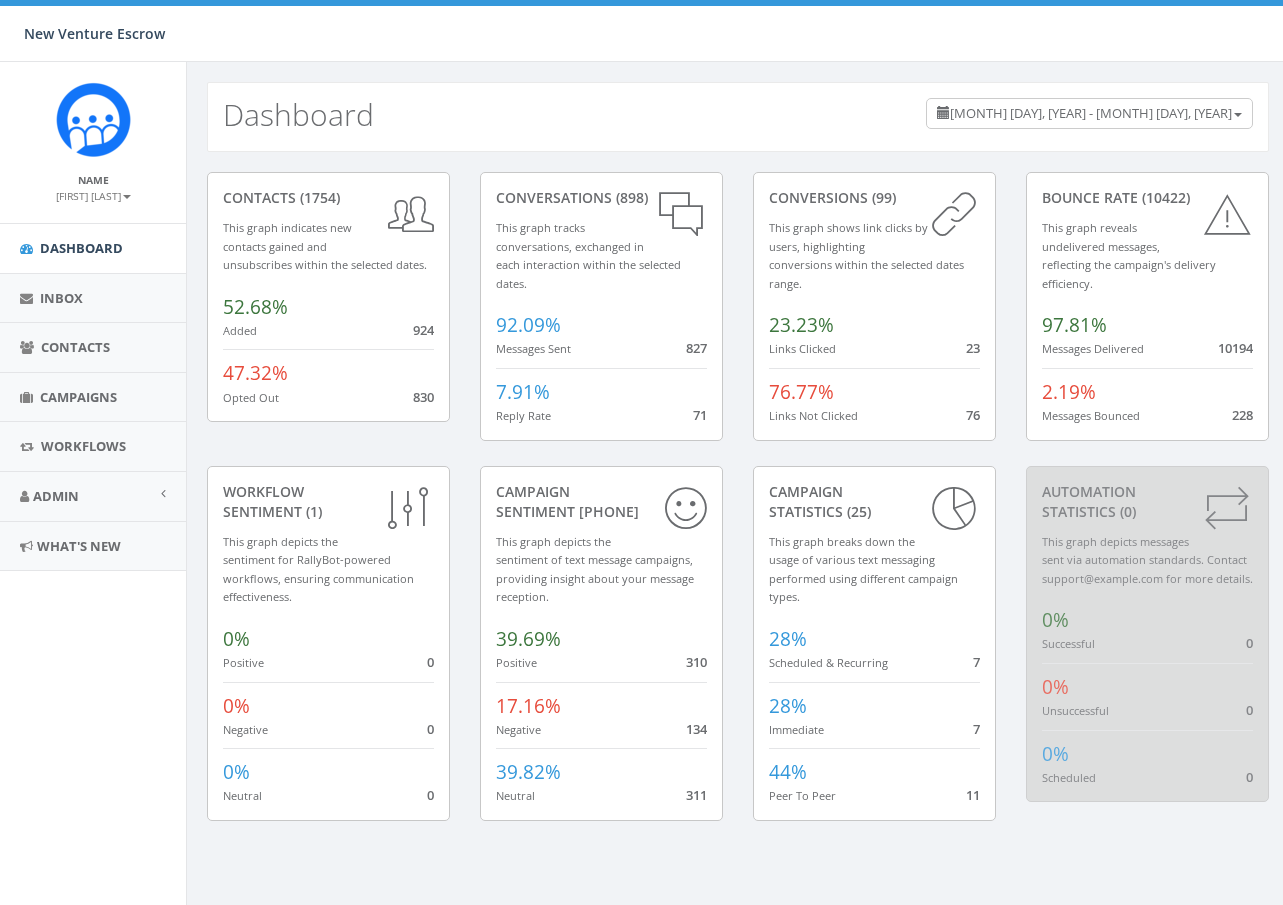 scroll, scrollTop: 0, scrollLeft: 0, axis: both 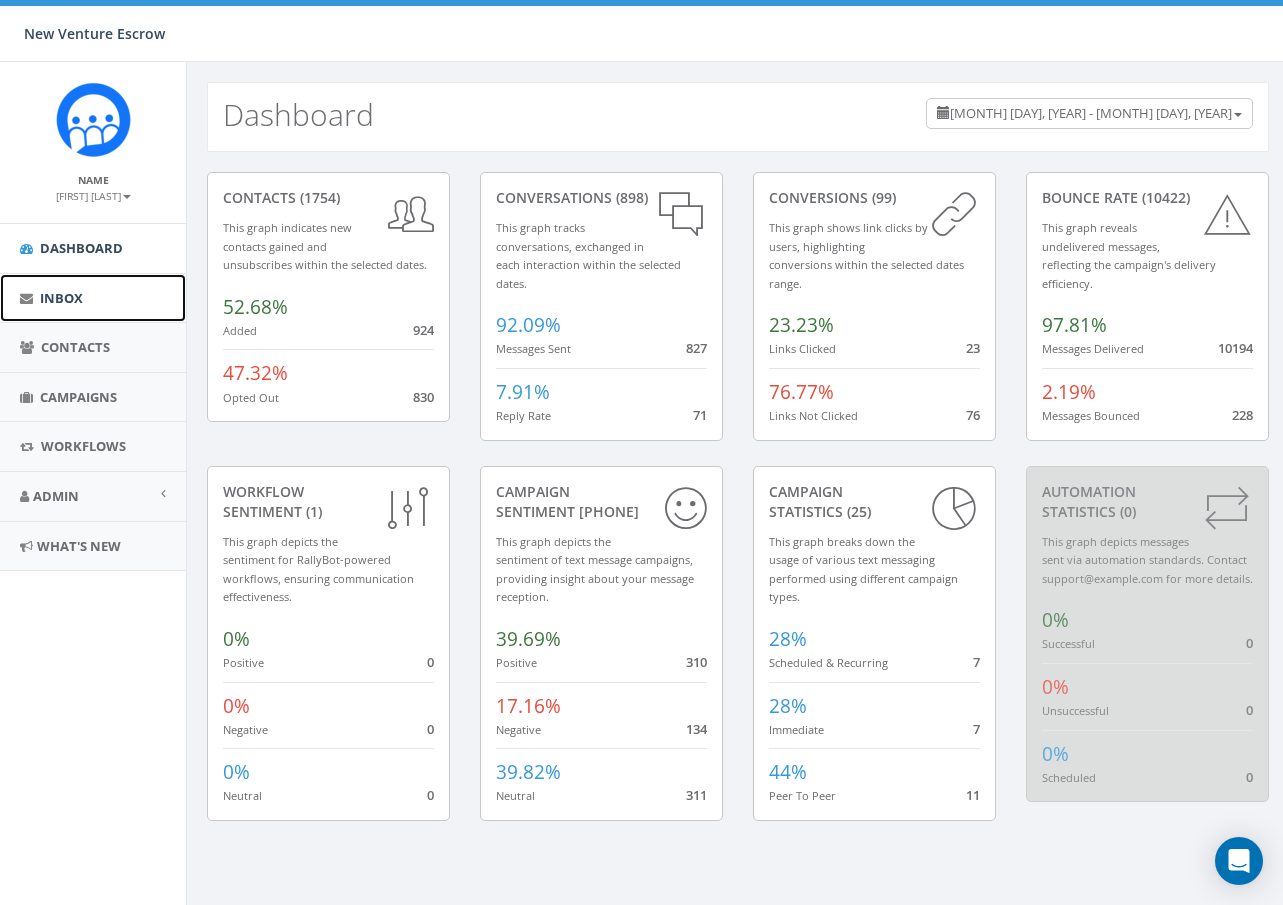 click on "Inbox" at bounding box center (93, 298) 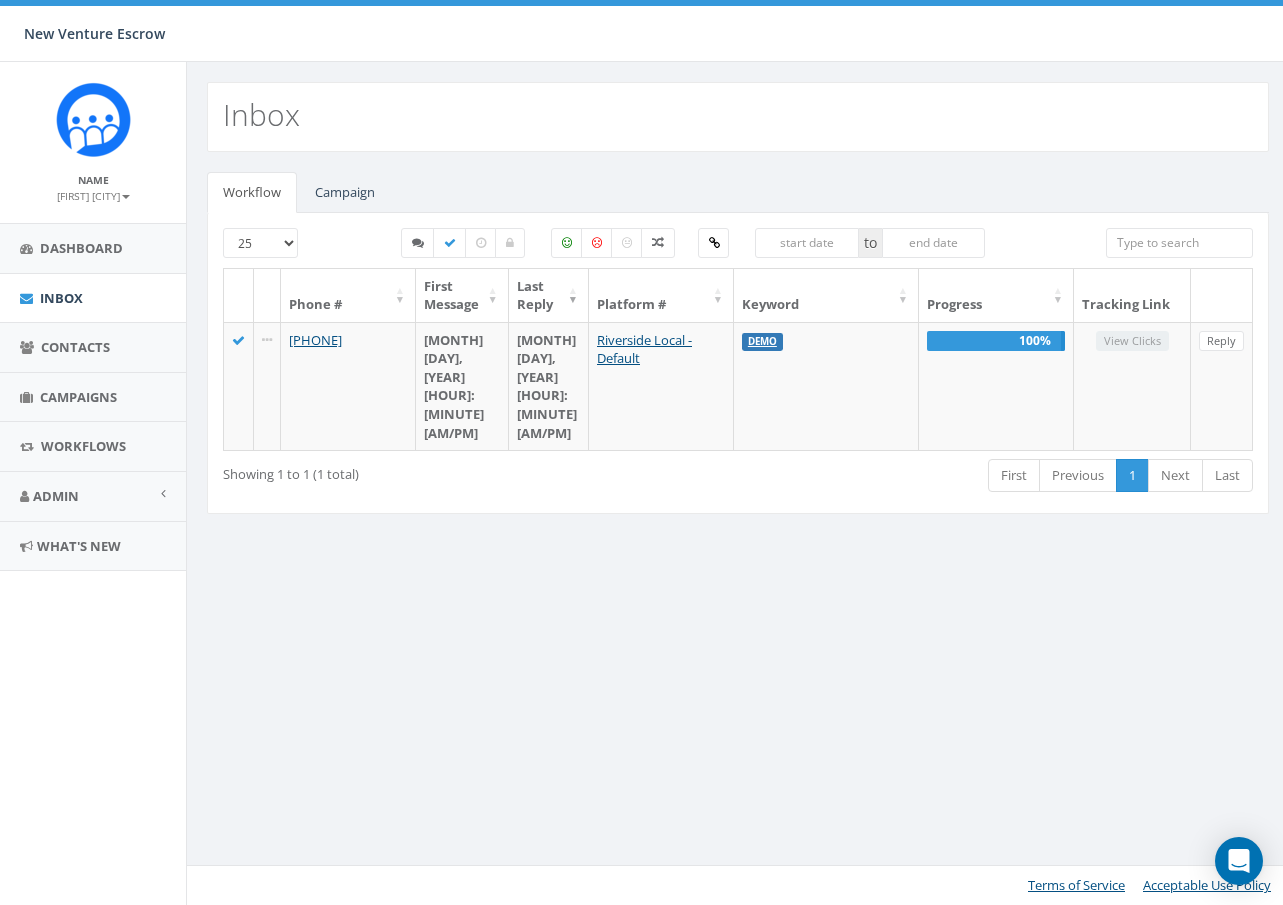 scroll, scrollTop: 0, scrollLeft: 0, axis: both 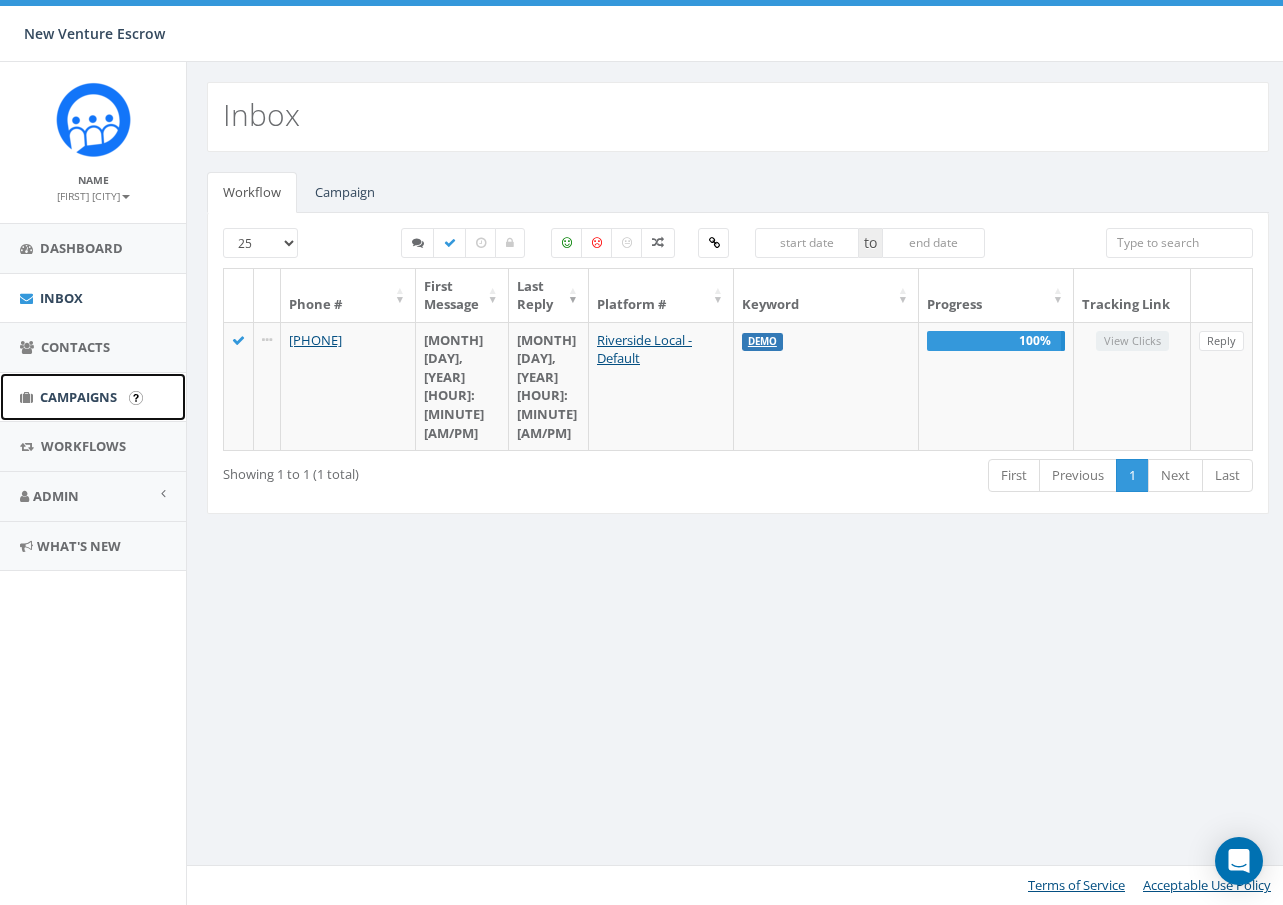 click on "Campaigns" at bounding box center (93, 397) 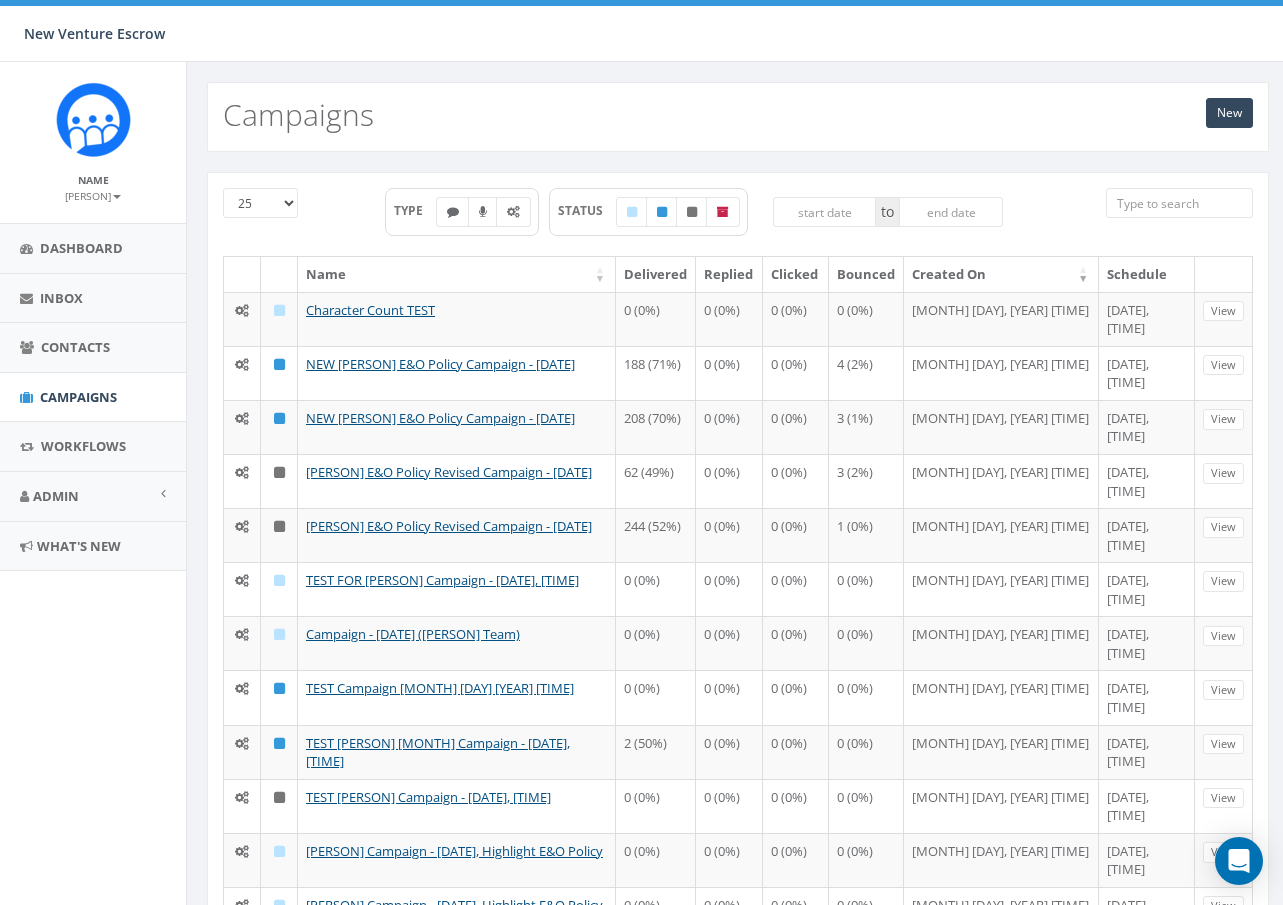 scroll, scrollTop: 0, scrollLeft: 0, axis: both 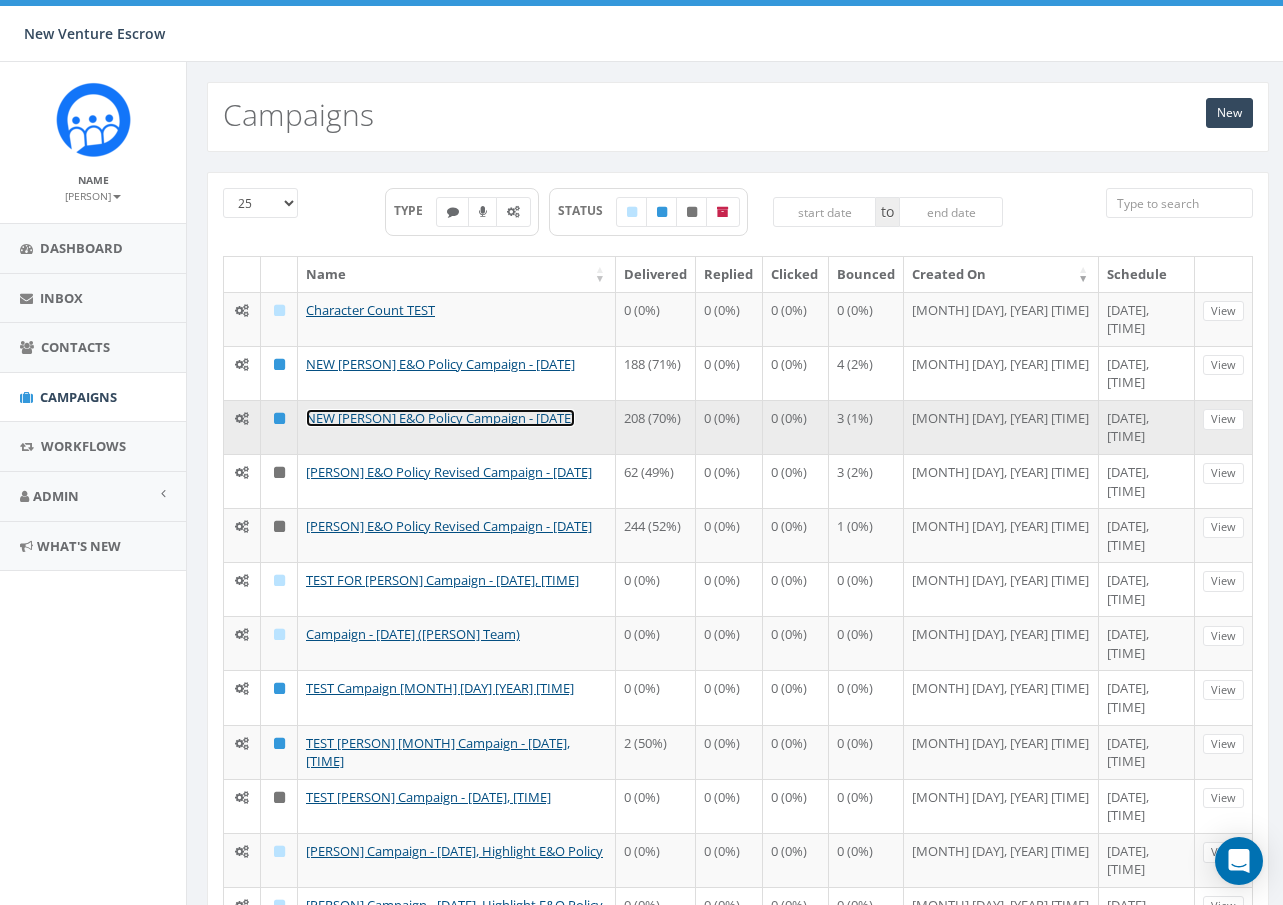 click on "NEW [FIRST] [LAST] E&O Policy Campaign - [MONTH]/[DAY]/[YEAR]" at bounding box center [440, 418] 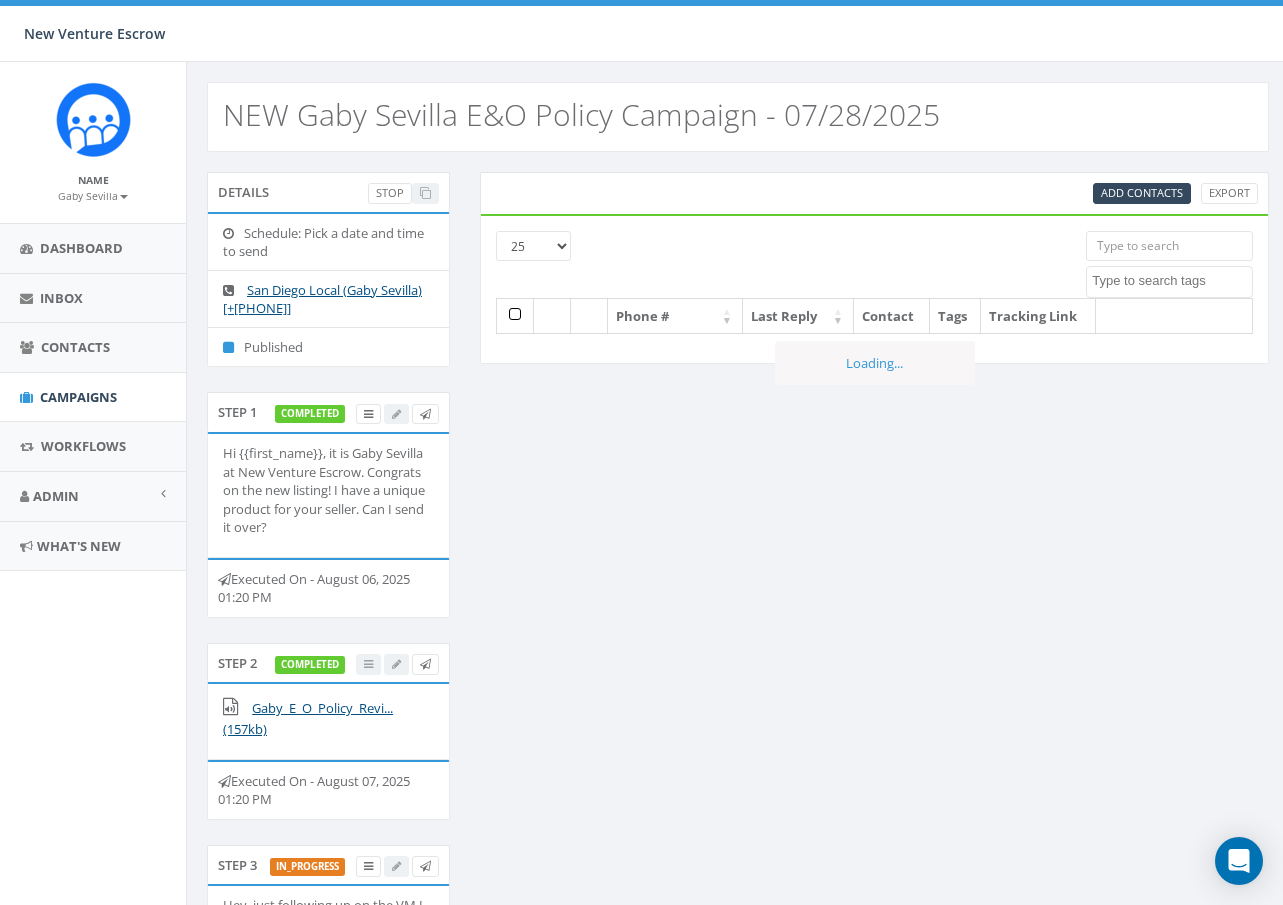 select 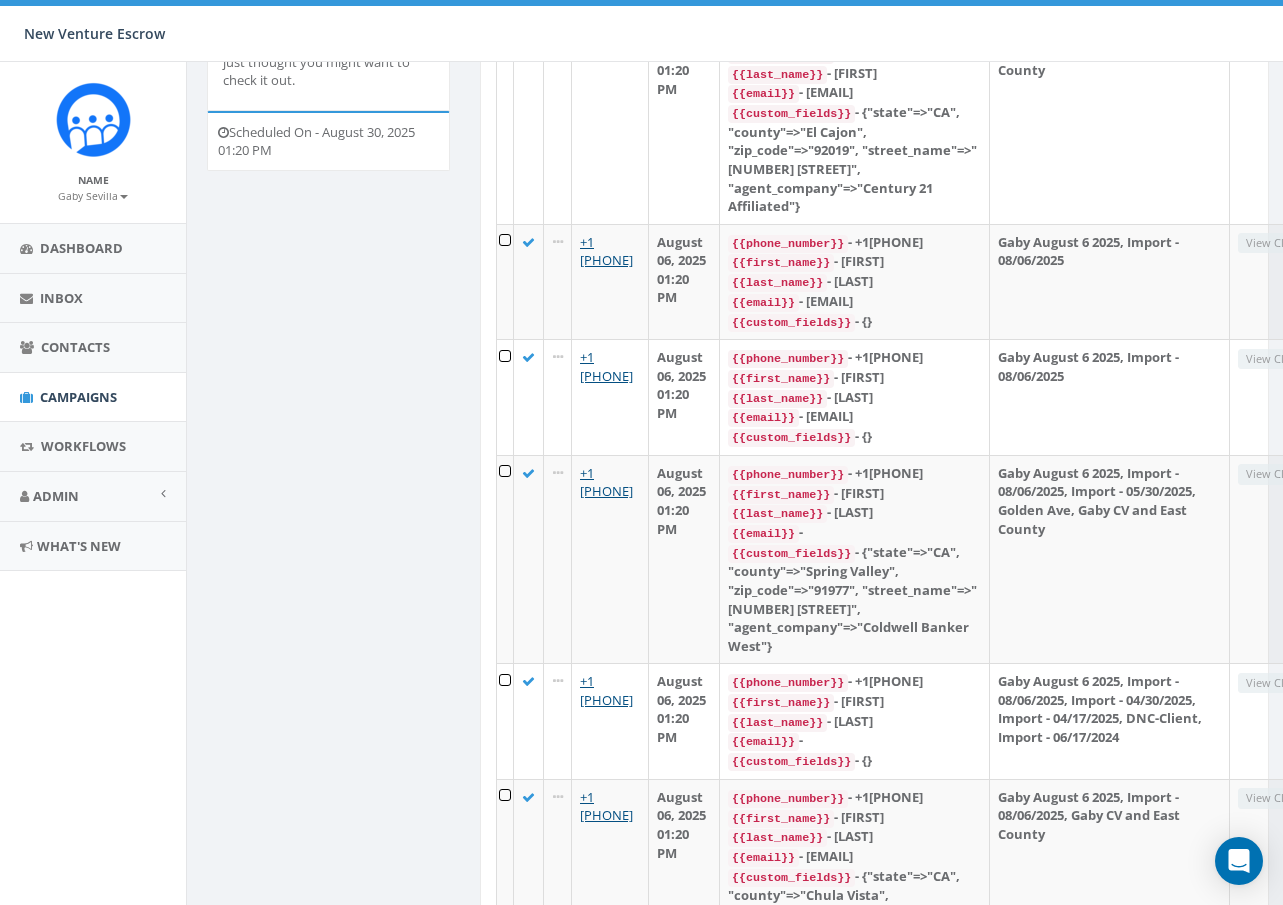 scroll, scrollTop: 872, scrollLeft: 0, axis: vertical 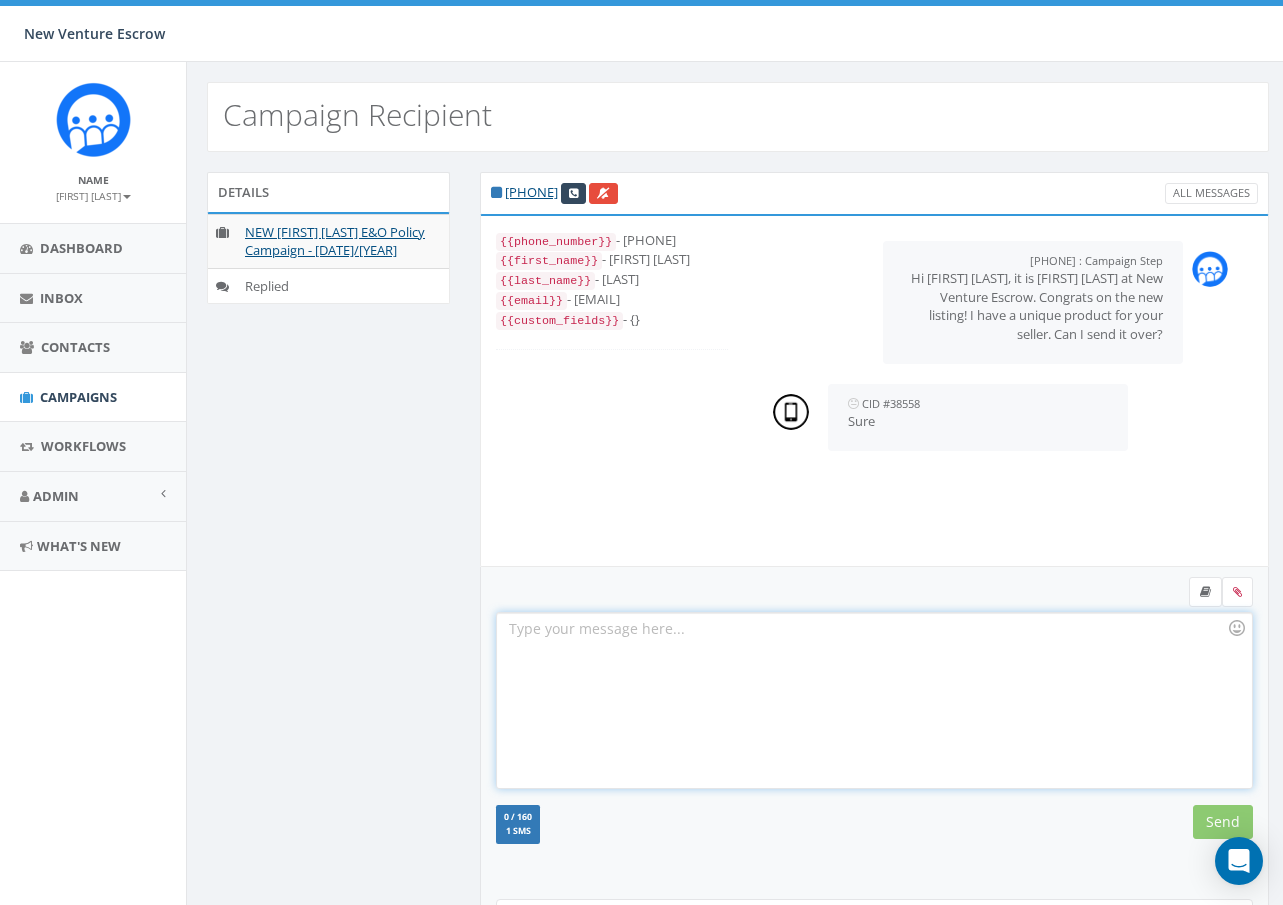 click at bounding box center (874, 700) 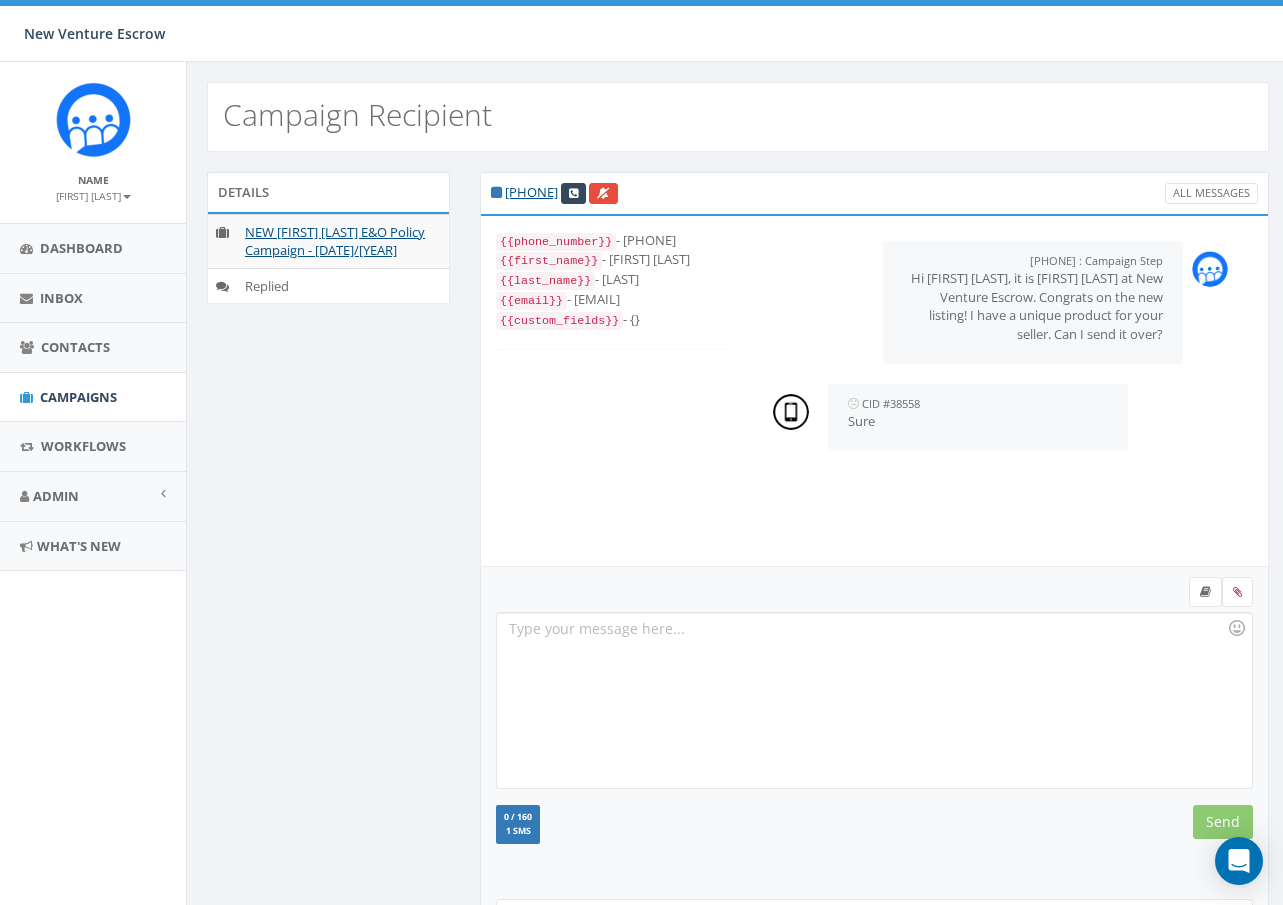 drag, startPoint x: 656, startPoint y: 312, endPoint x: 489, endPoint y: 316, distance: 167.0479 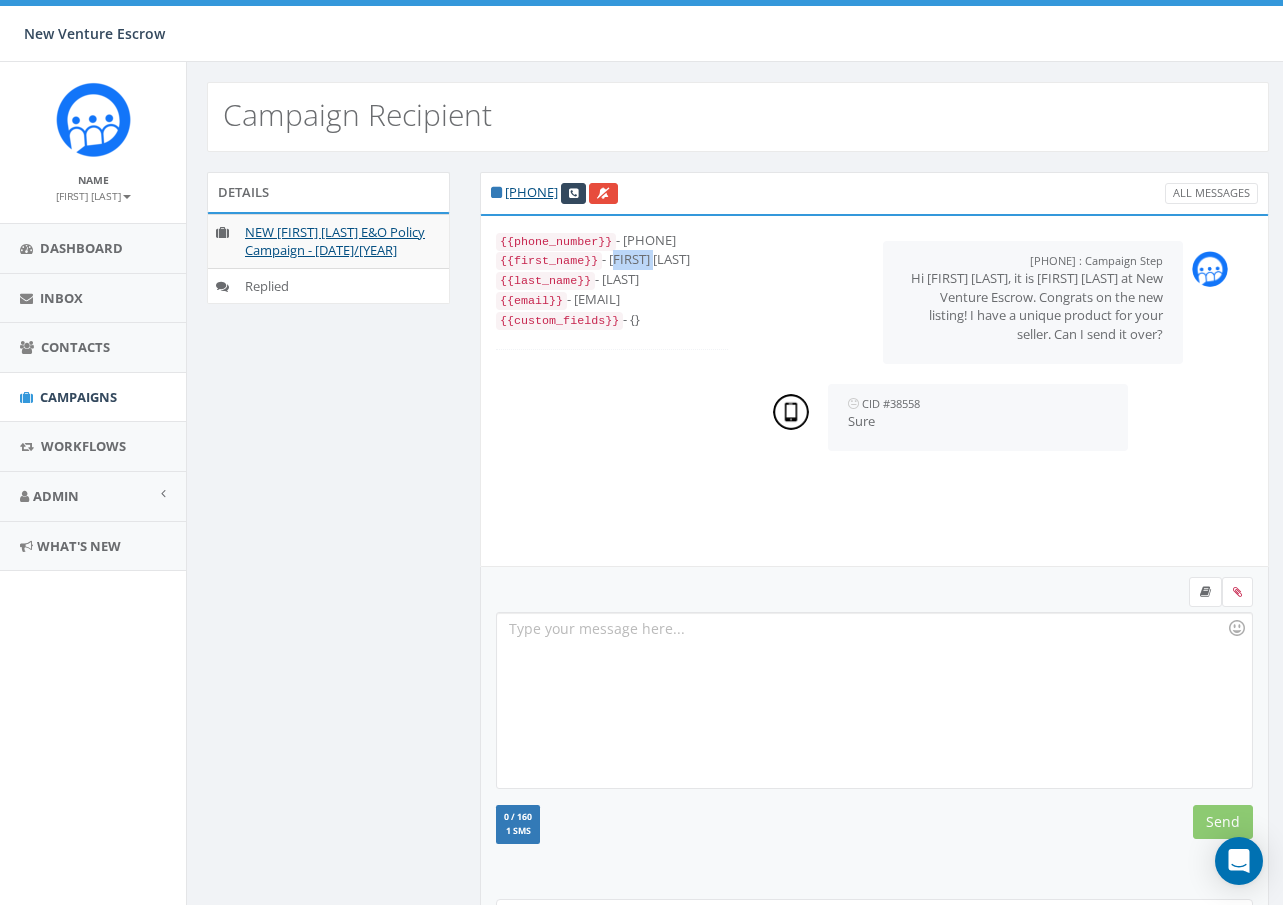 drag, startPoint x: 662, startPoint y: 256, endPoint x: 616, endPoint y: 256, distance: 46 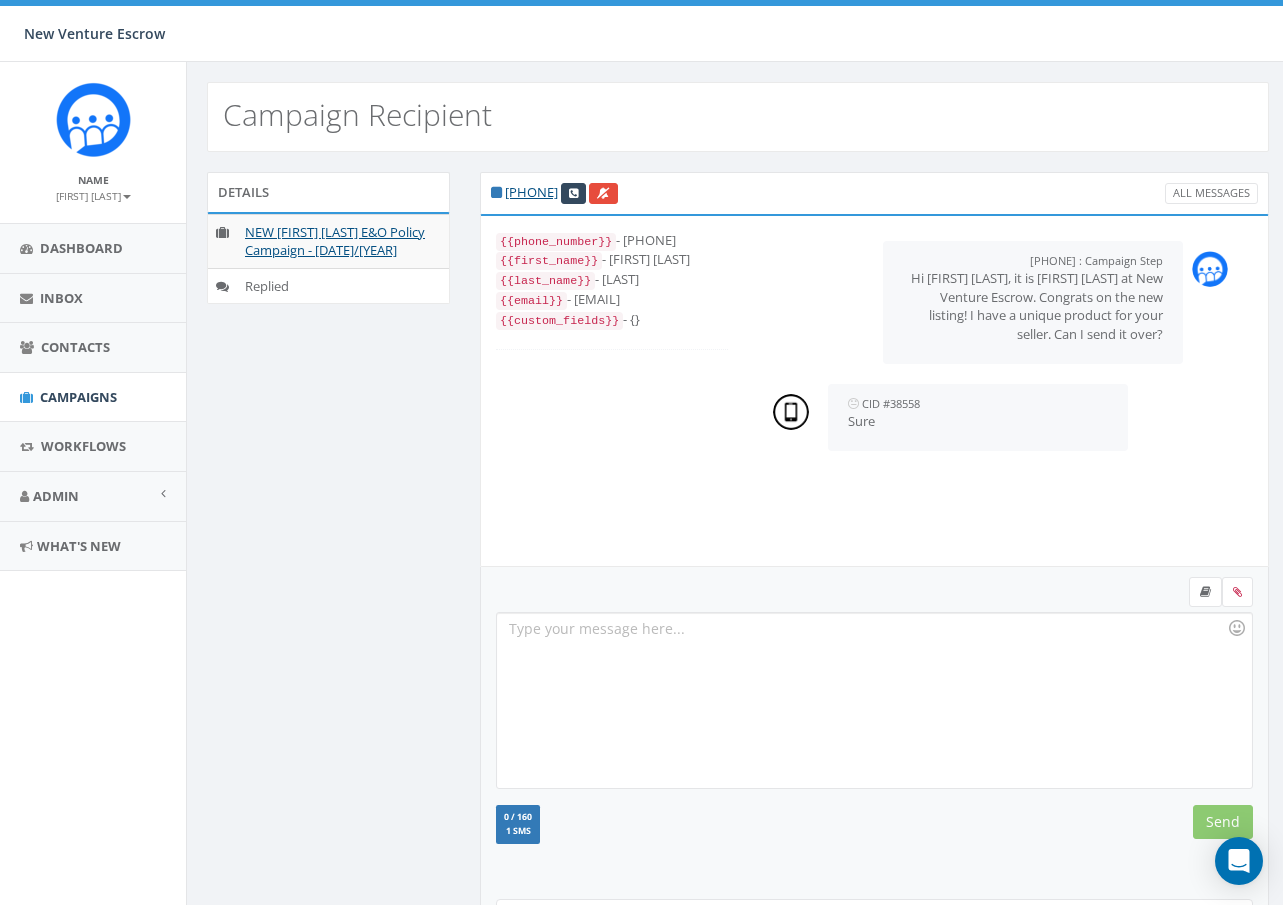 click at bounding box center [874, 700] 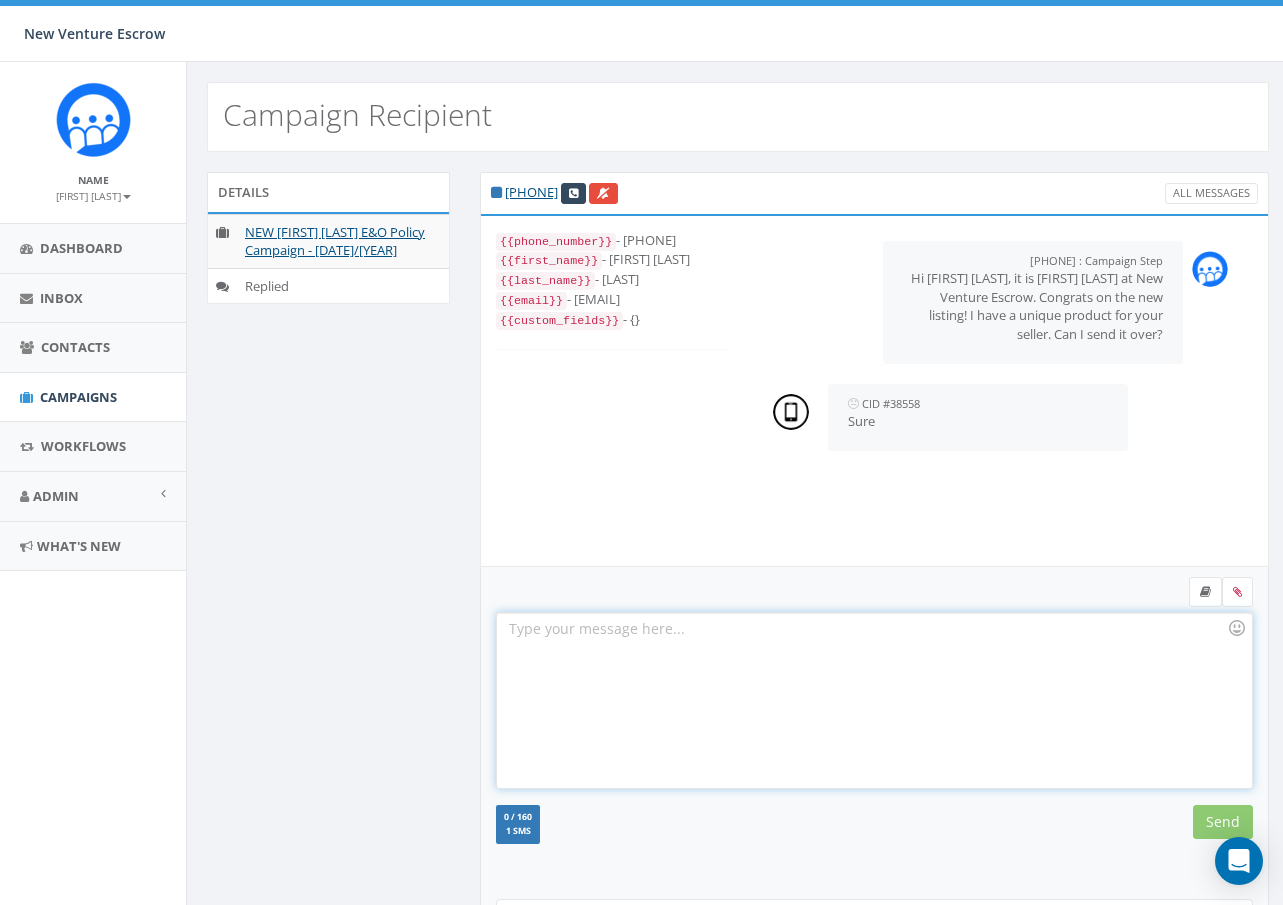 type 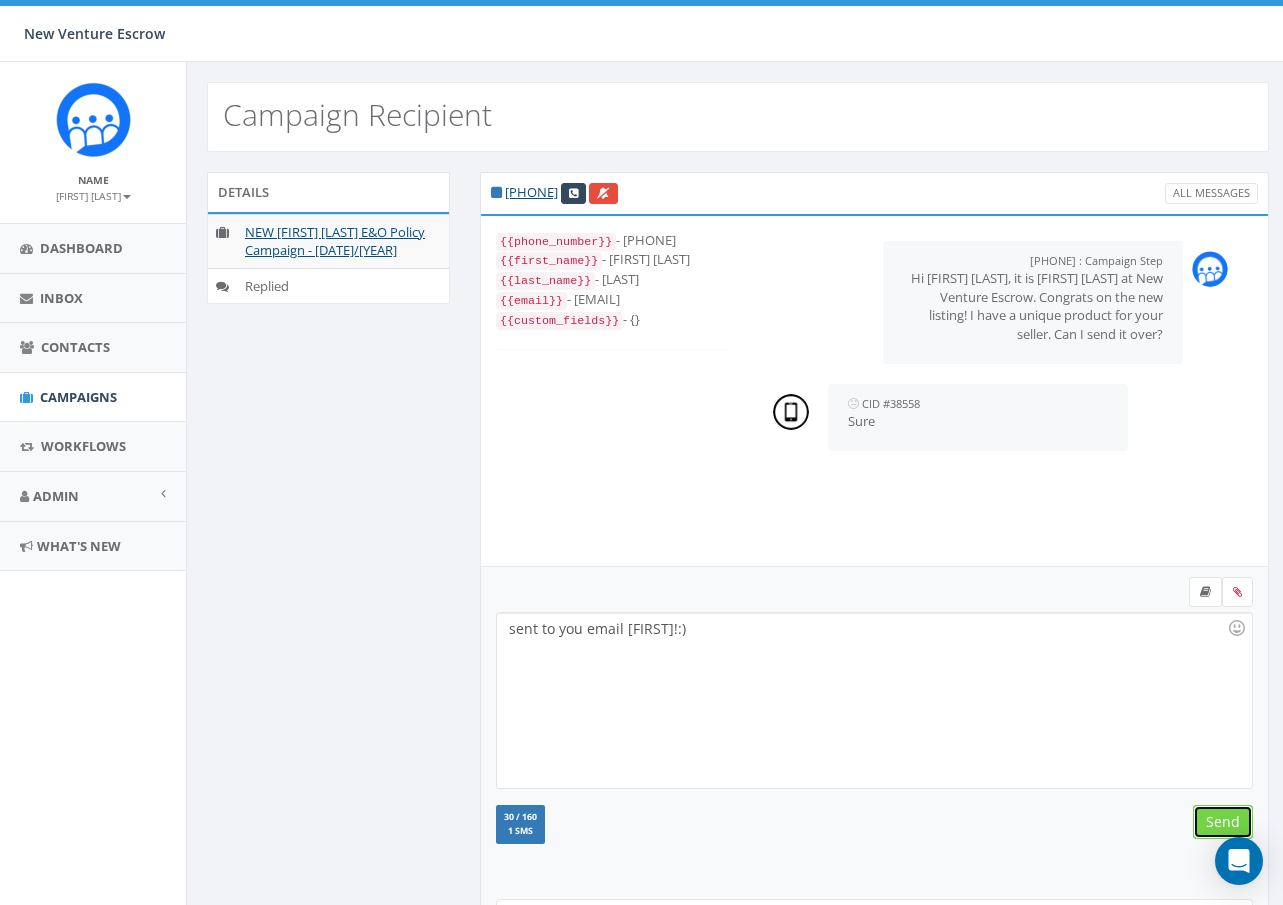 click on "Send" at bounding box center (1223, 822) 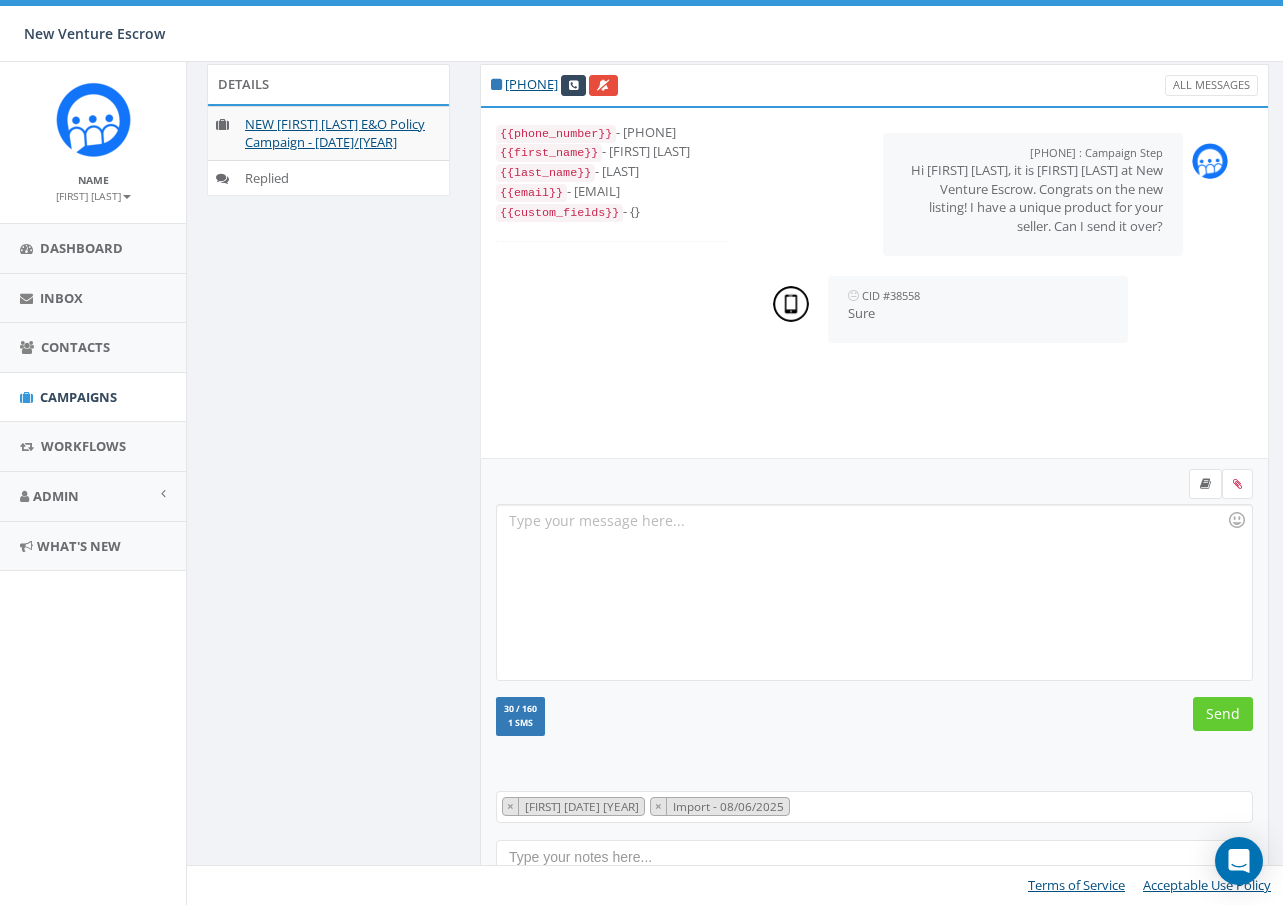scroll, scrollTop: 0, scrollLeft: 0, axis: both 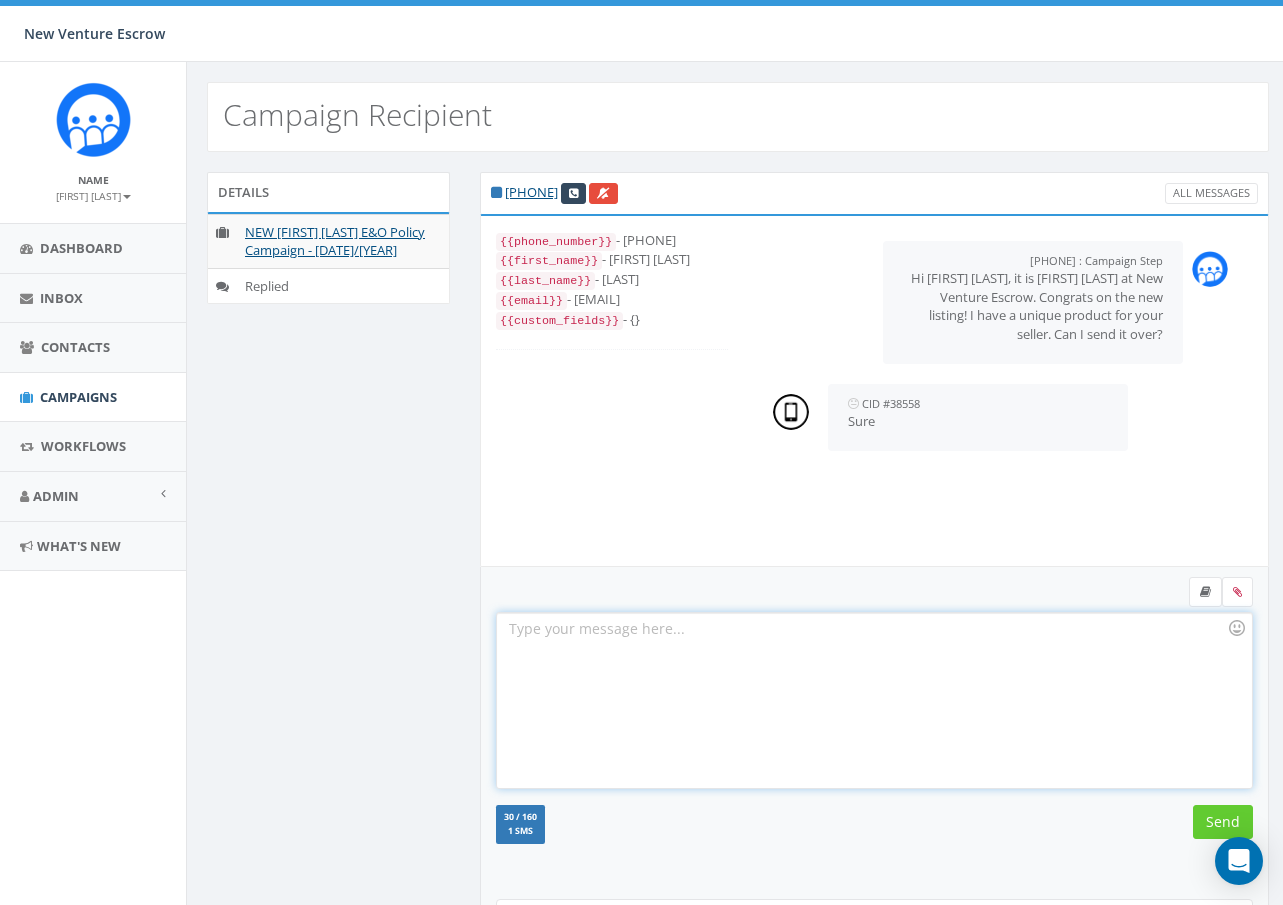 click at bounding box center (874, 700) 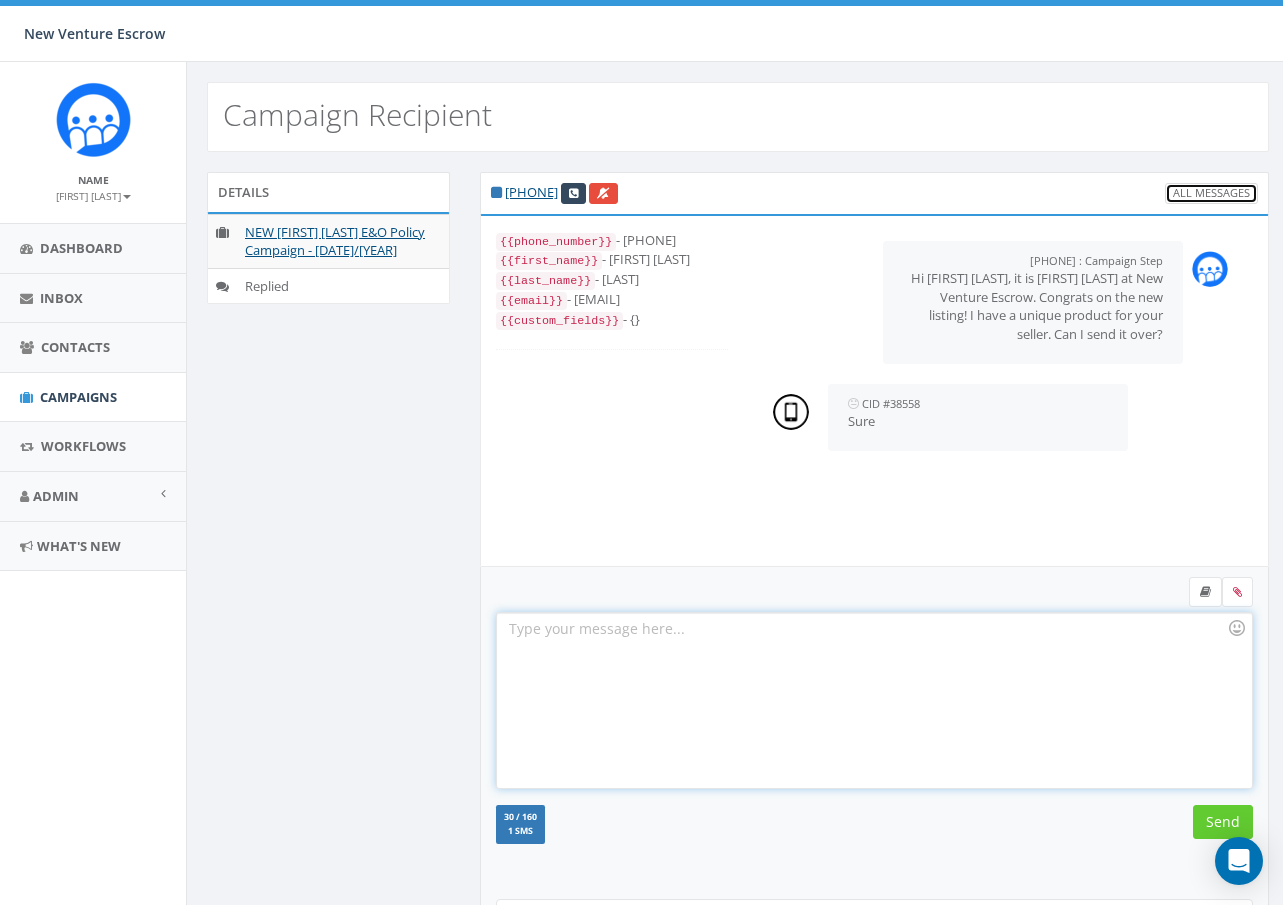 click on "All Messages" at bounding box center (1211, 193) 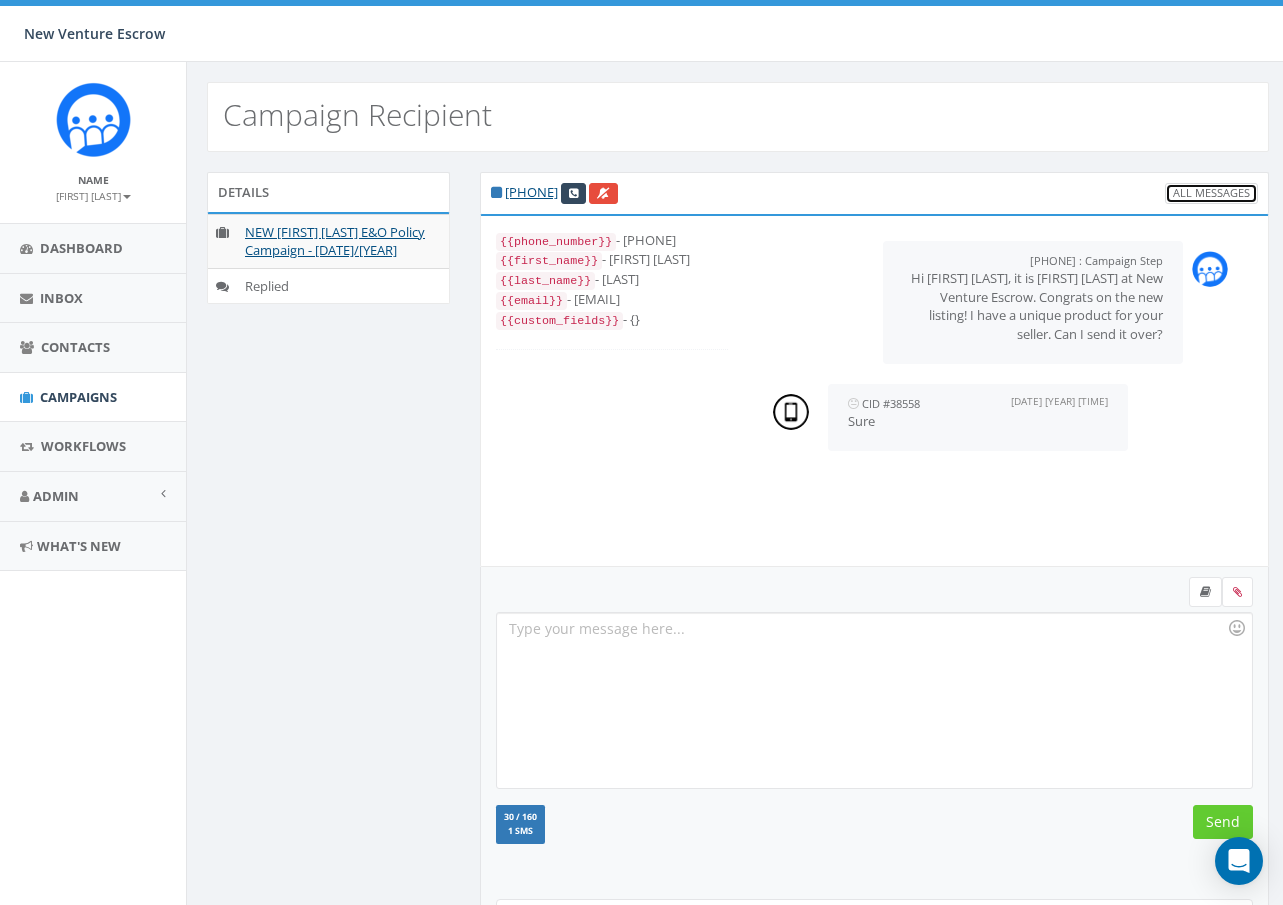 scroll, scrollTop: 108, scrollLeft: 0, axis: vertical 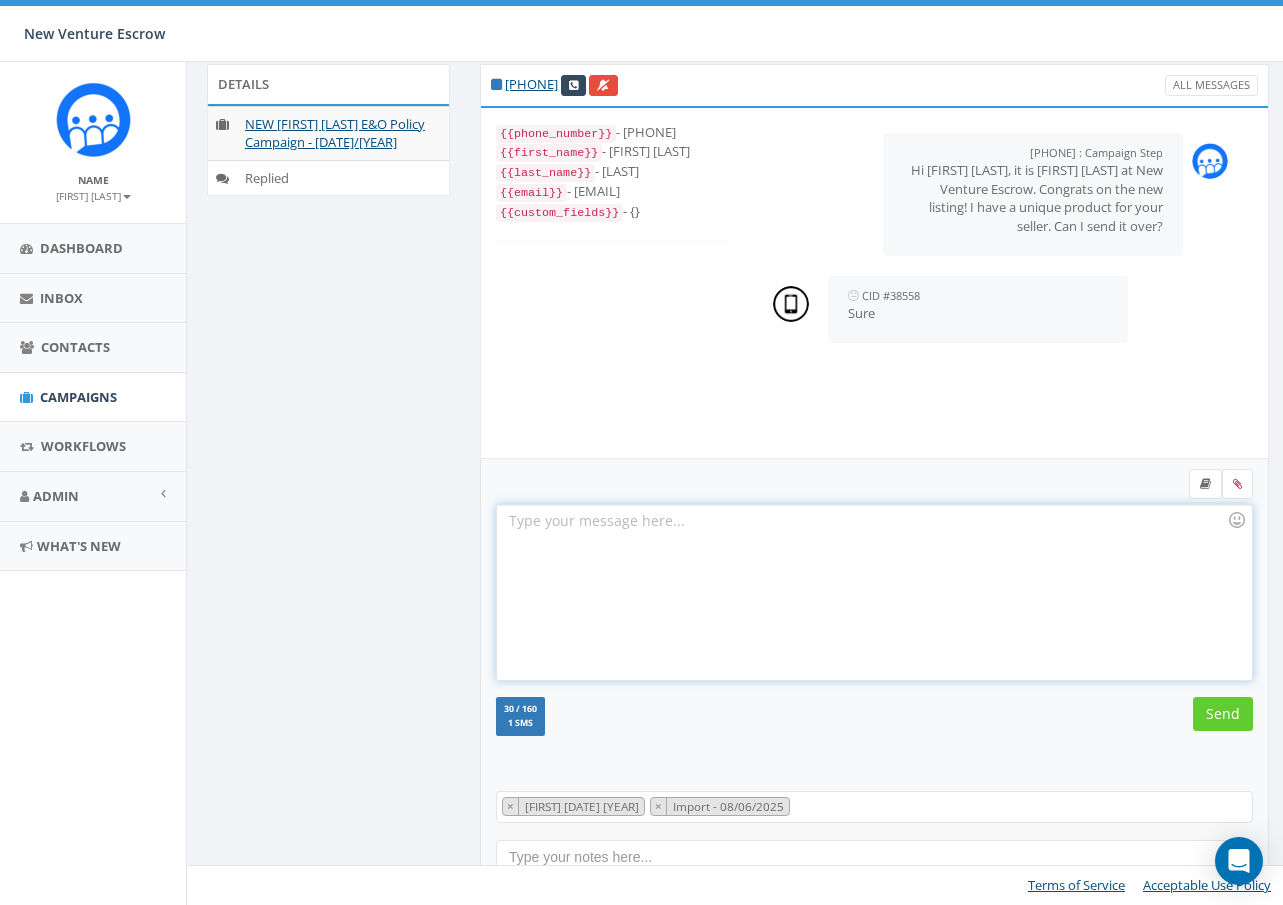 click at bounding box center (874, 592) 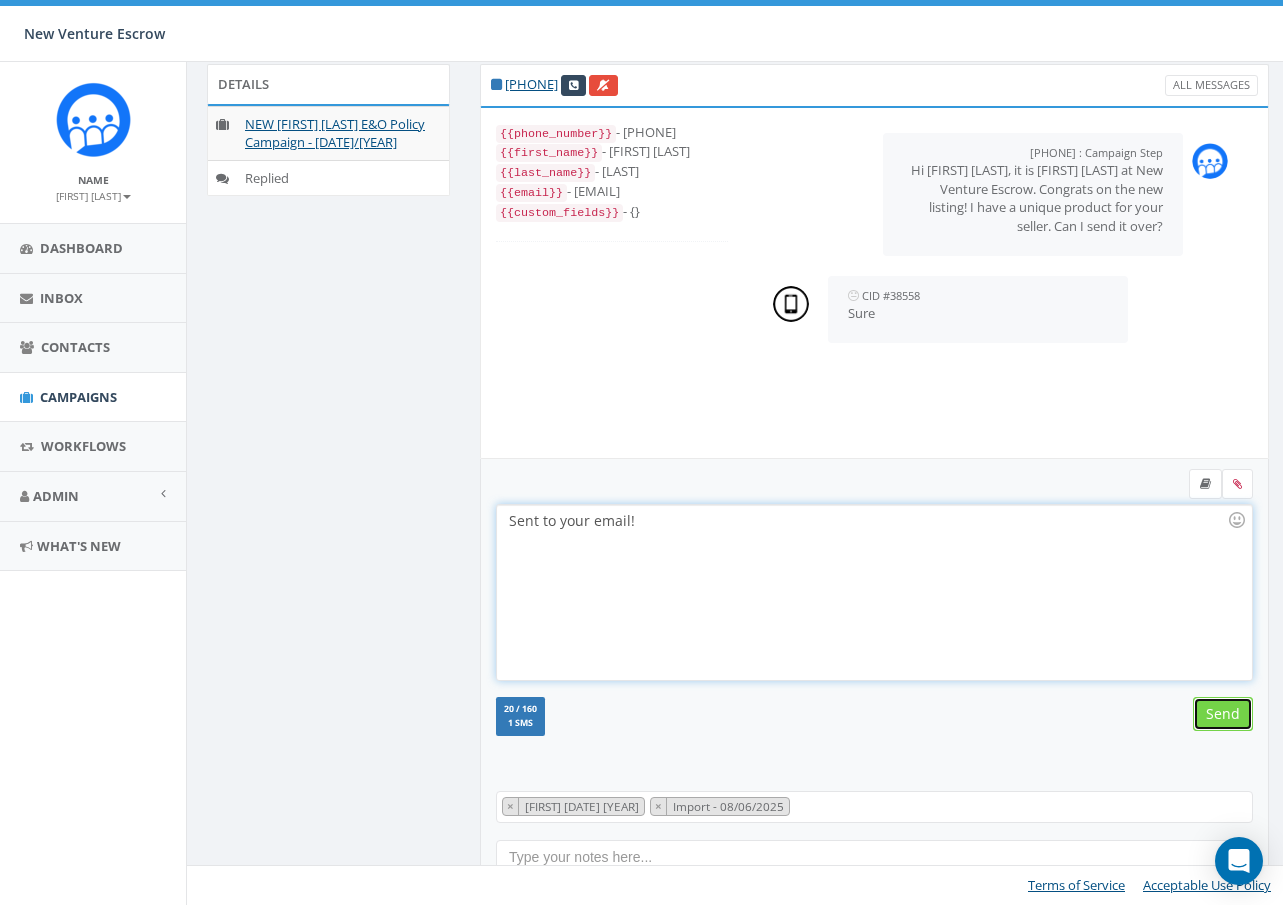 click on "Send" at bounding box center (1223, 714) 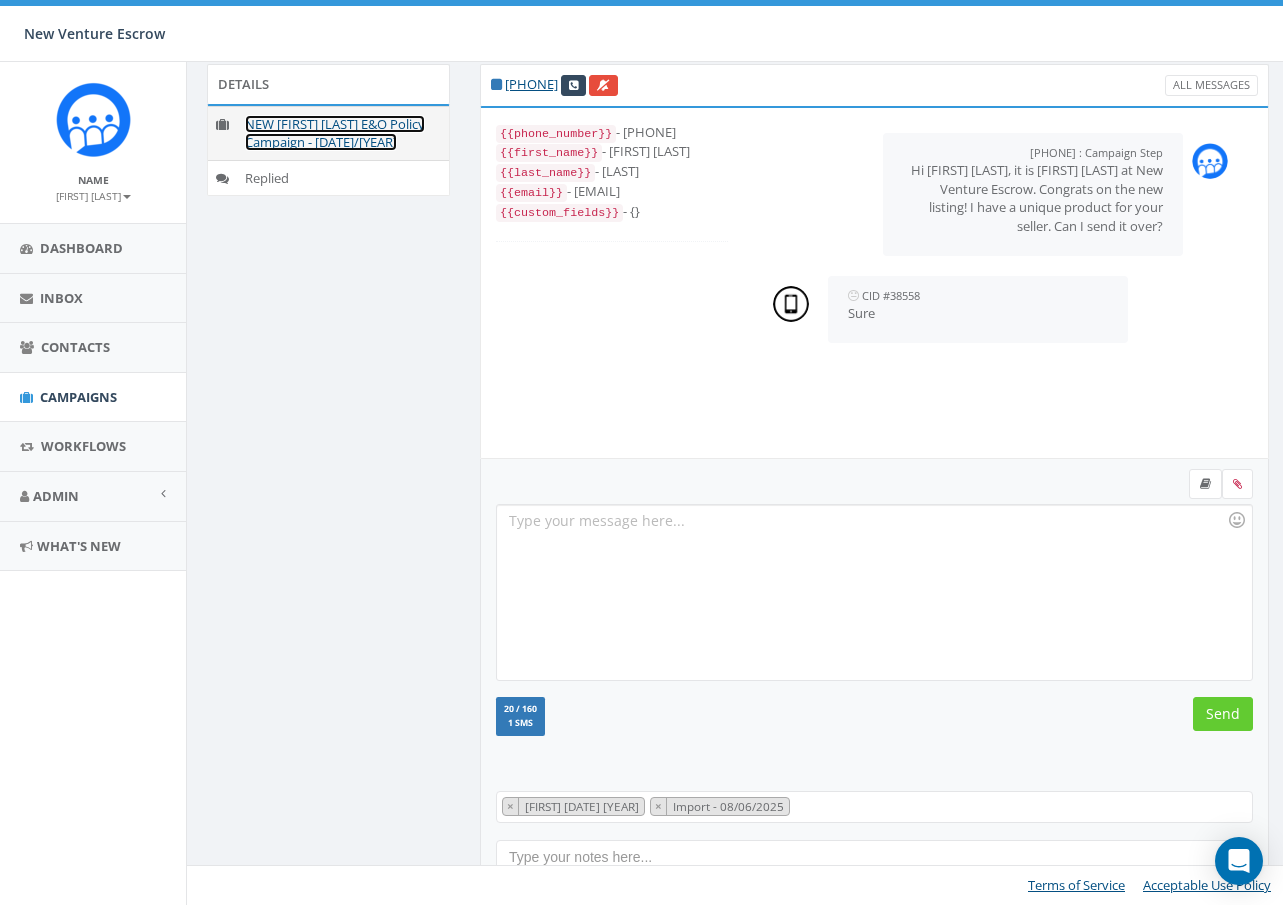 click on "NEW Gaby Sevilla E&O Policy Campaign - 07/28/2025" at bounding box center [335, 133] 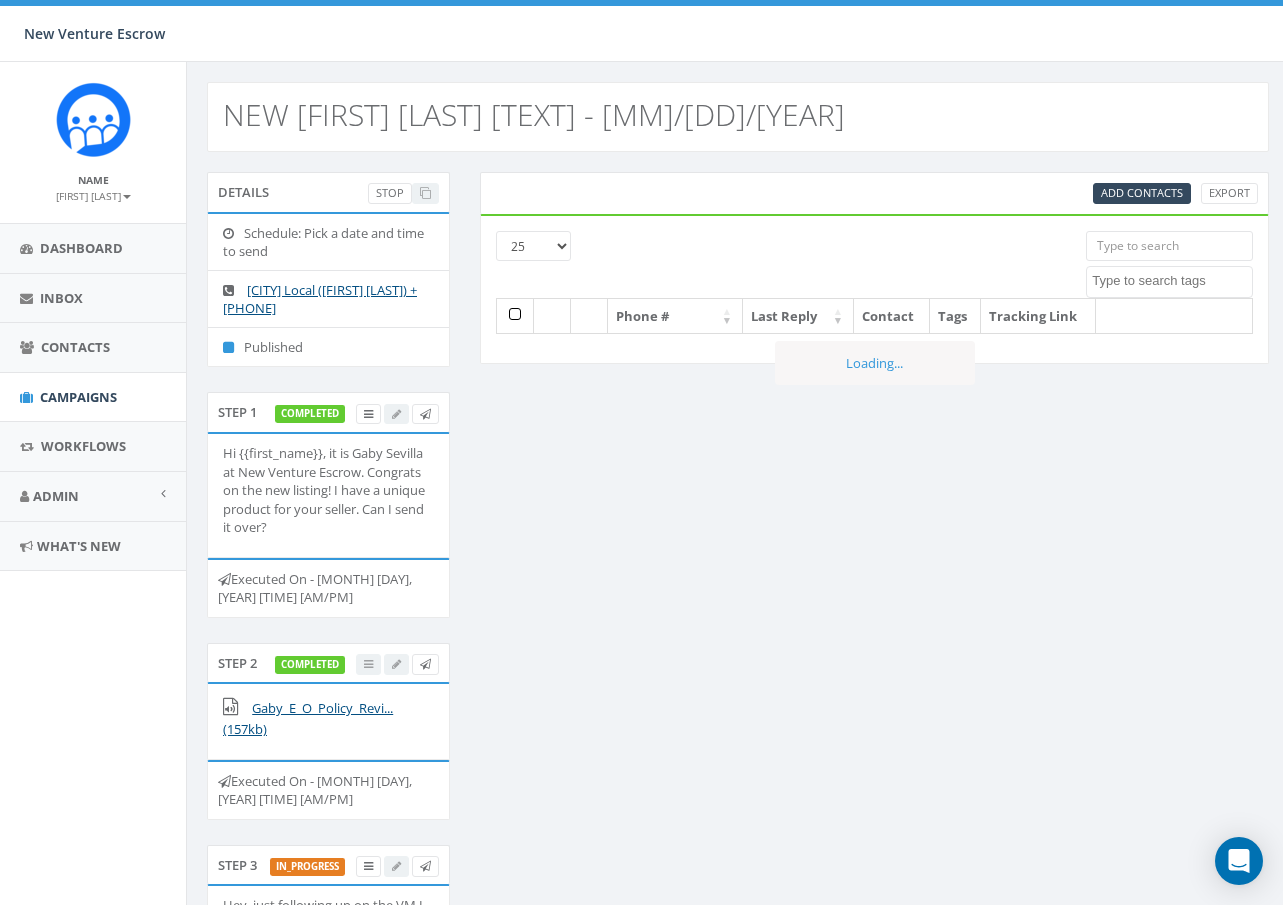 select 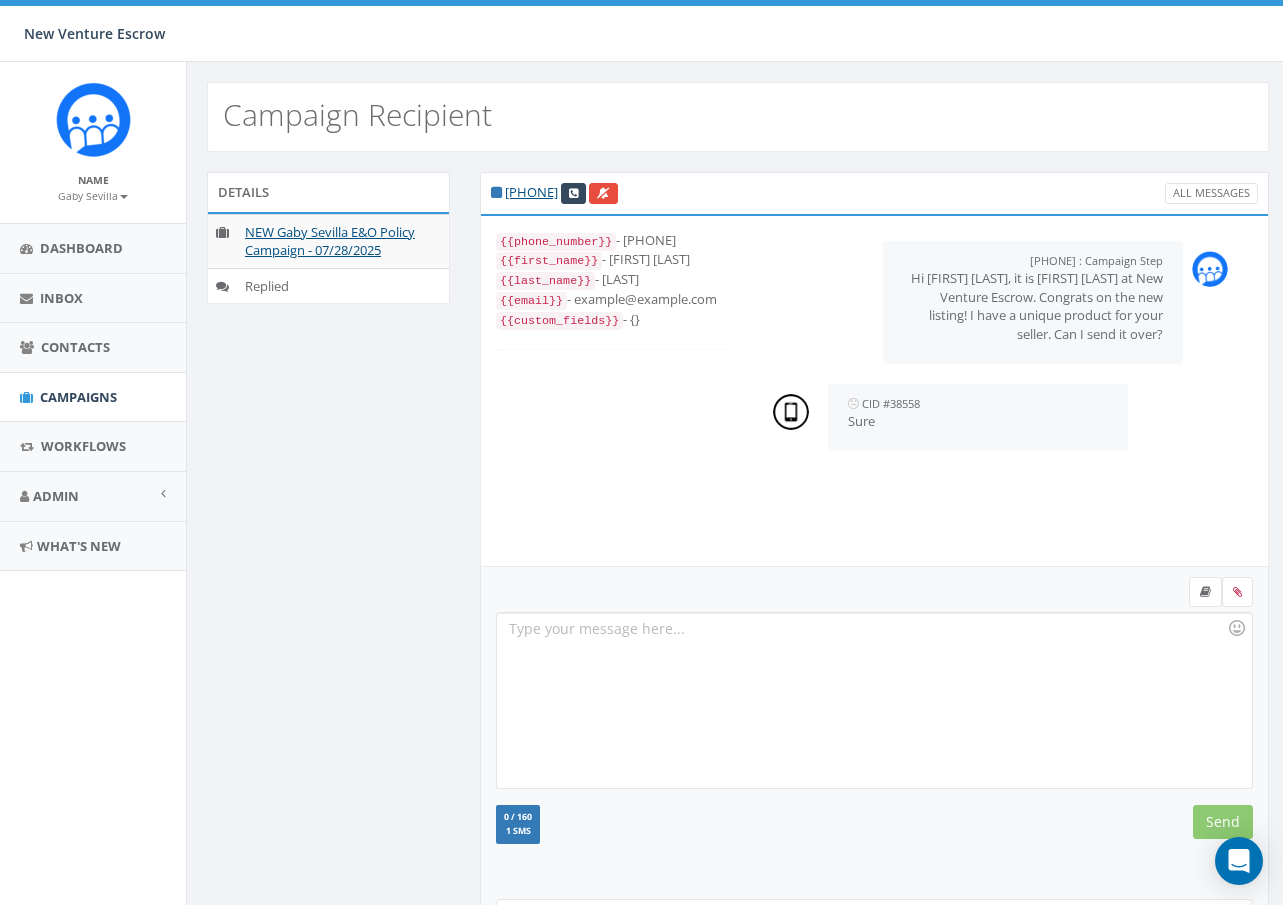 scroll, scrollTop: 0, scrollLeft: 0, axis: both 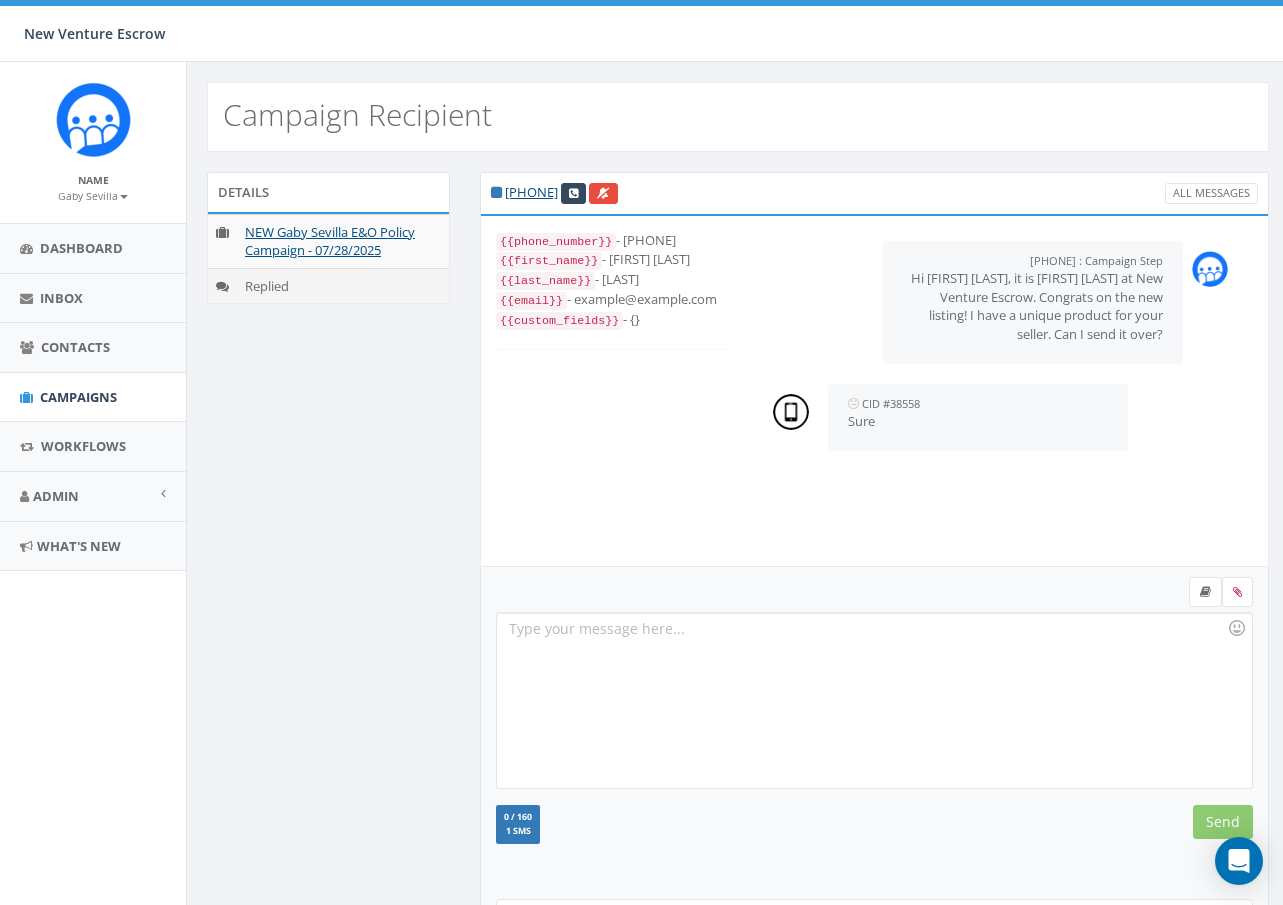 click on "Replied" at bounding box center (343, 285) 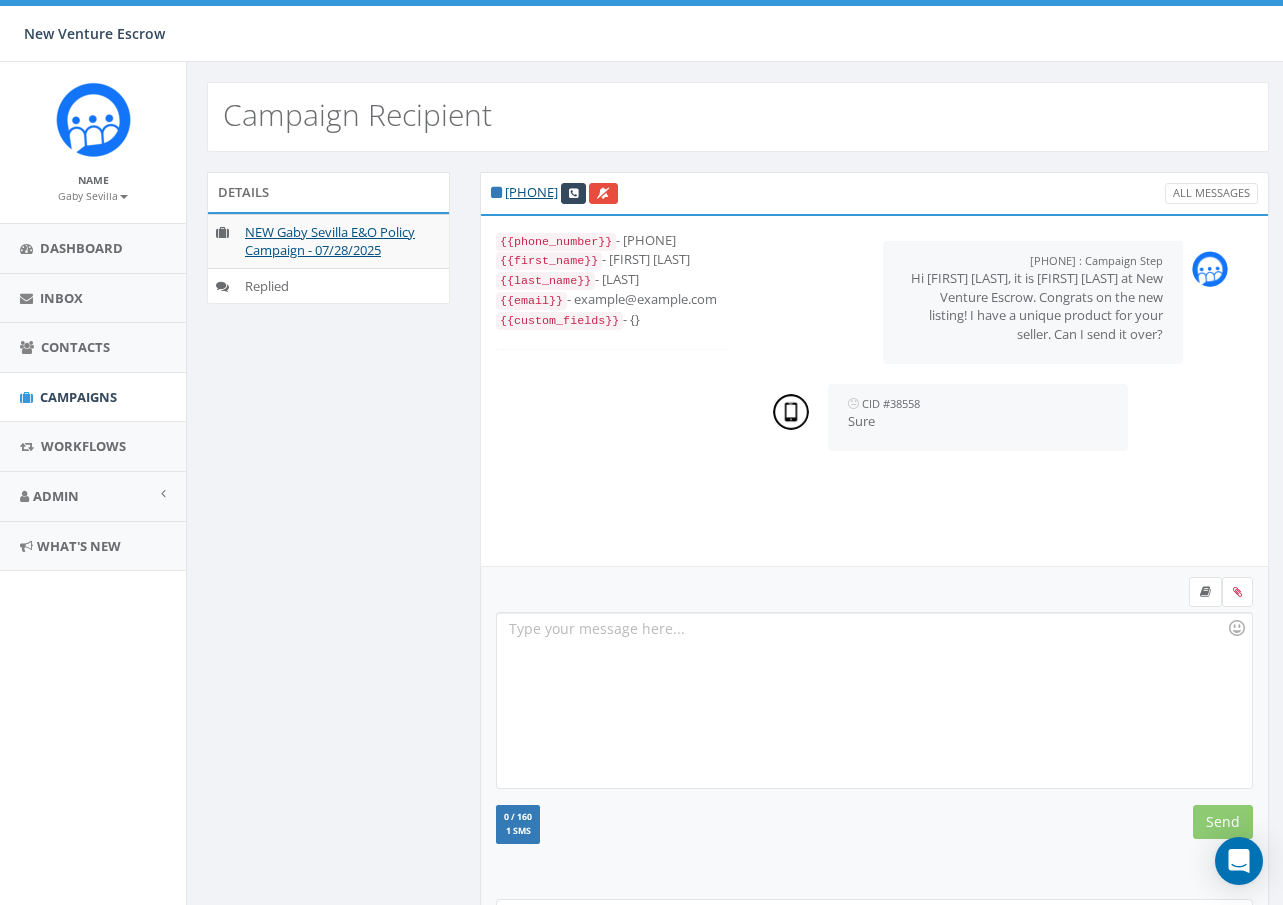 click on "Details NEW Gaby Sevilla E&O Policy Campaign - 07/28/2025 Replied   +1 619-840-1193     All Messages {{phone_number}}  - +16198401193 {{first_name}}  - Lekedda Wise {{last_name}}  - Williams {{email}}  - lekeddarealty@gmail.com {{custom_fields}}  - {} +16194046820 : Campaign Step August 06, 2025 01:20 PM Hi Lekedda Wise, it is Gaby Sevilla at New Venture Escrow. Congrats on the new listing! I have a unique product for your seller. Can I send it over?    CID #38558 August 06, 2025 01:28 PM Sure Recent Smileys & People Animals & Nature Food & Drink Activity Travel & Places Objects Symbols Flags Diversity Diversity Diversity Diversity Diversity 0 / 160 1 SMS   We recommend adding an image to MMS messages. An invisible pixel may be attached to improve delivery. Send Gaby August 6 2025 Import - 08/06/2025 2024/11/12 Auto-Bot Becky Tester Booked Client Already DNC DNC-Client Gaby August 1 2025 Gaby August 4 2025 Gaby August 5 2025 Gaby August 6 2025 Gaby CV and East County Gaby July 21 2025 Gaby July 23 2025 inter" at bounding box center (738, 582) 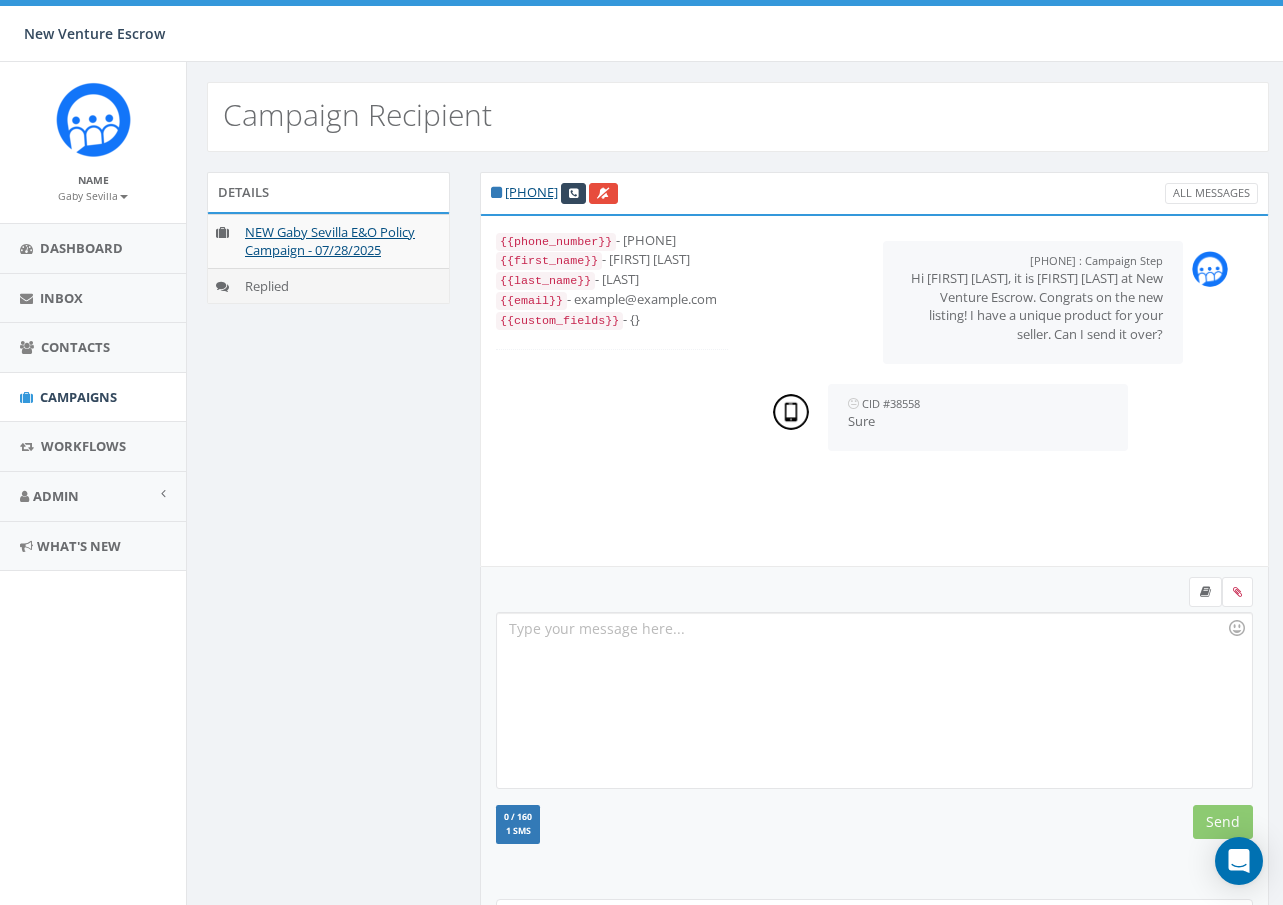 click at bounding box center (222, 286) 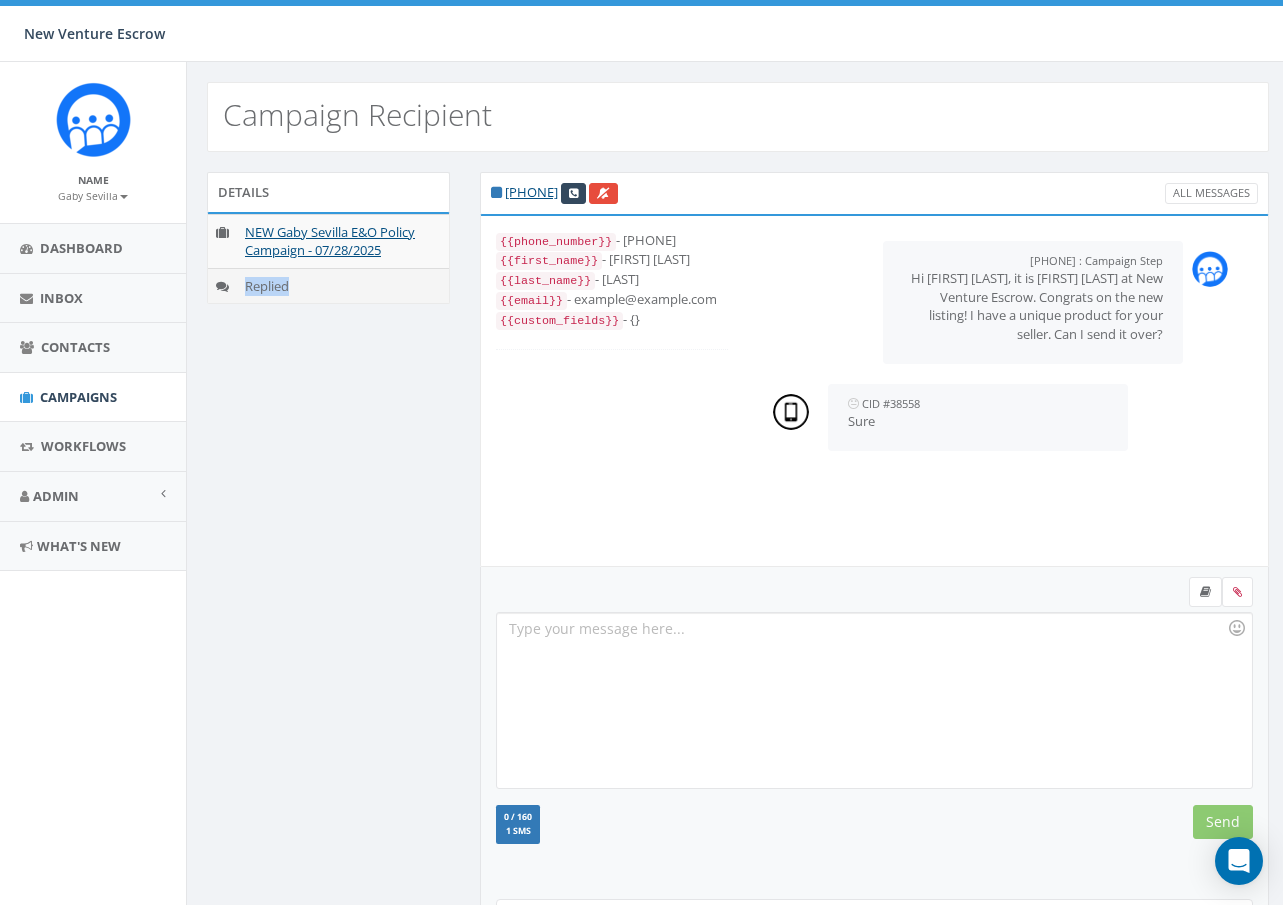 click on "Replied" at bounding box center (343, 285) 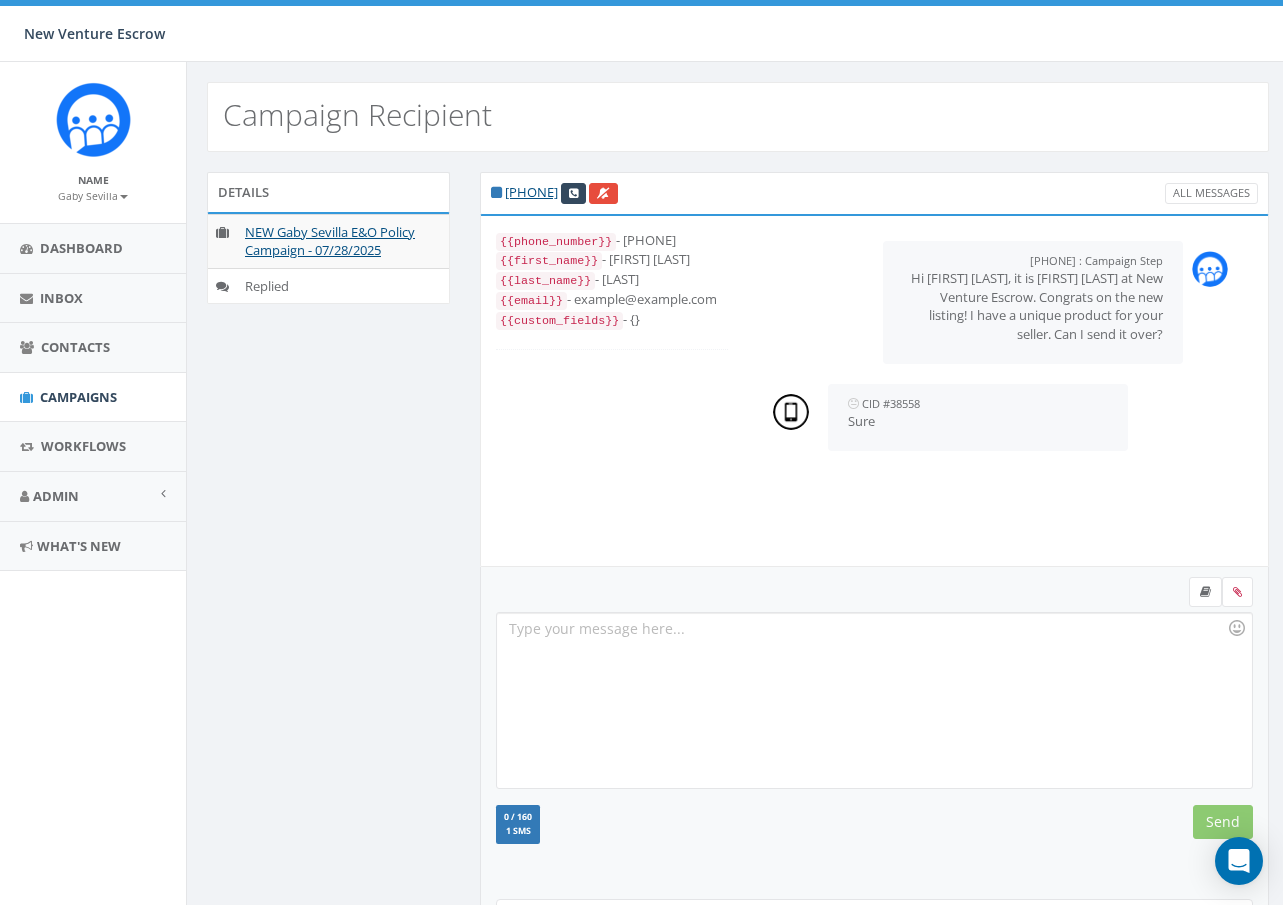 click on "Details NEW Gaby Sevilla E&O Policy Campaign - 07/28/2025 Replied" at bounding box center [328, 259] 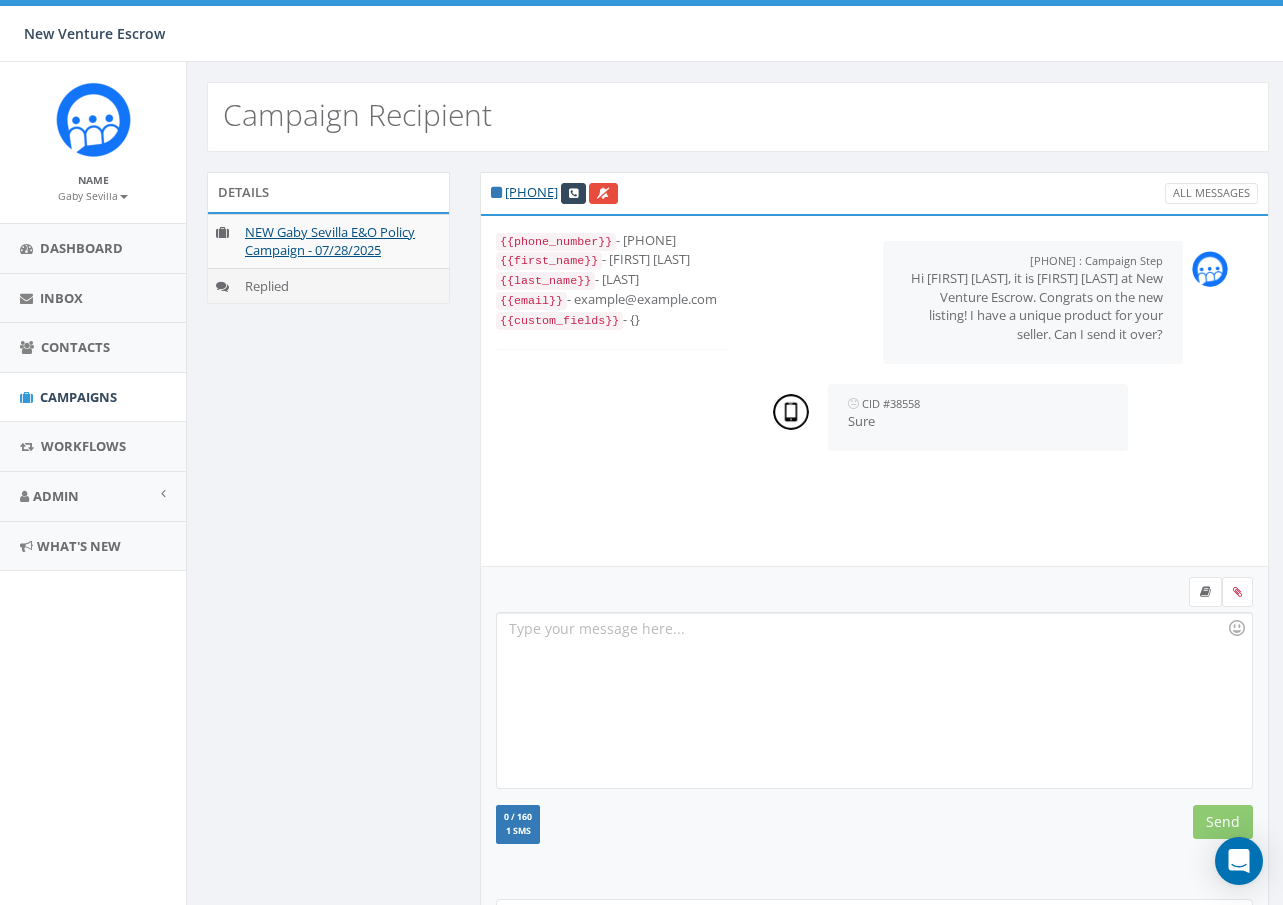 click on "Replied" at bounding box center (343, 285) 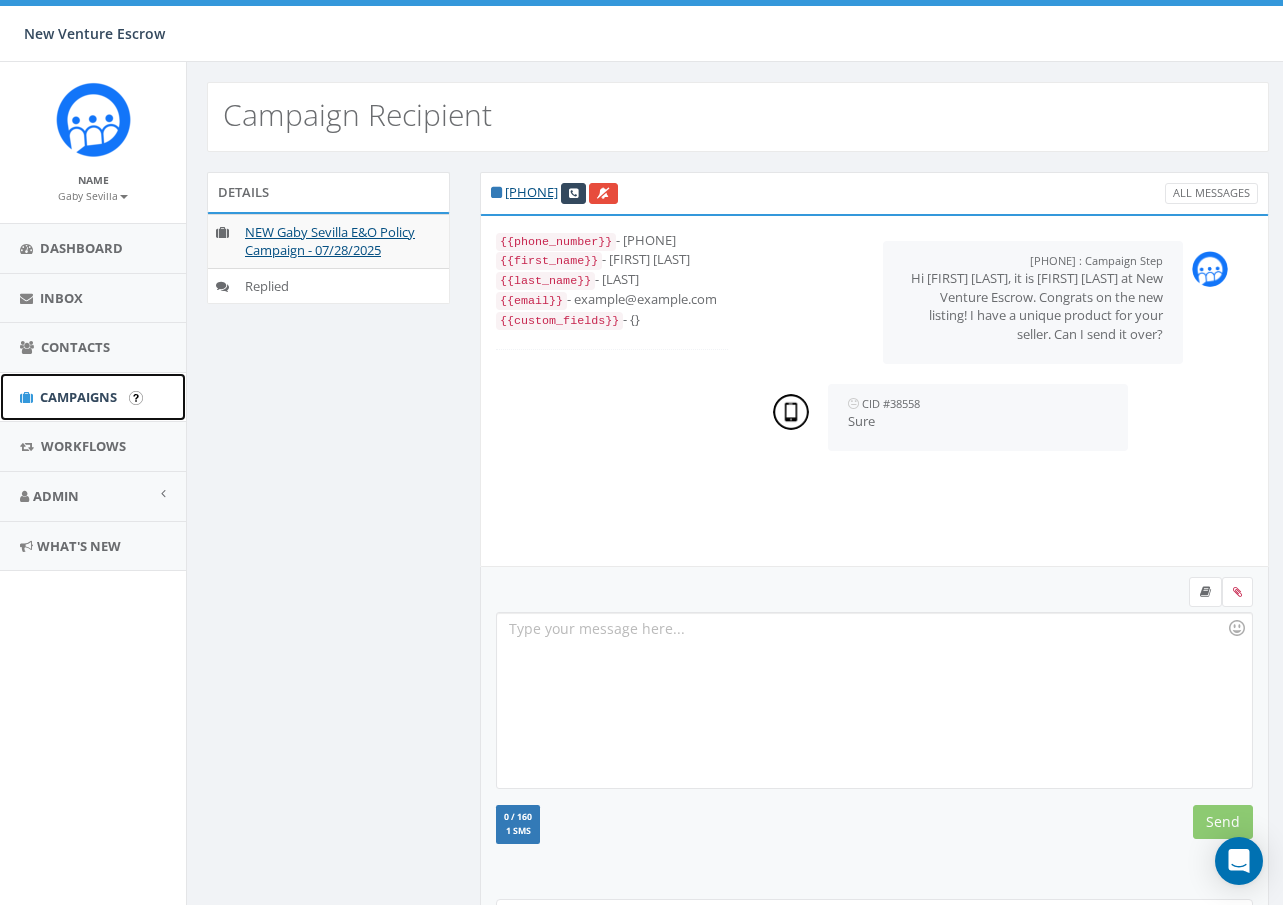 click on "Campaigns" at bounding box center [78, 397] 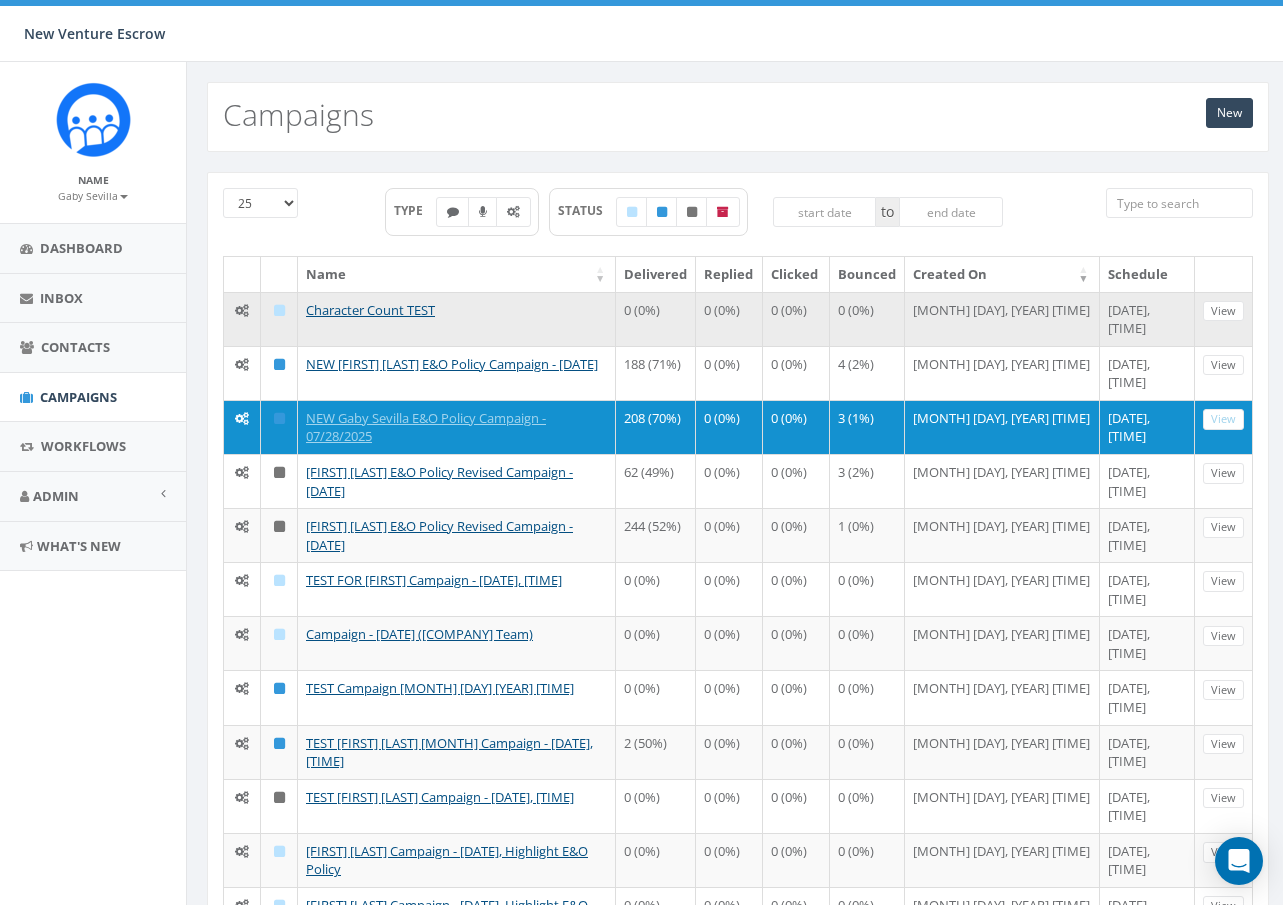 scroll, scrollTop: 0, scrollLeft: 0, axis: both 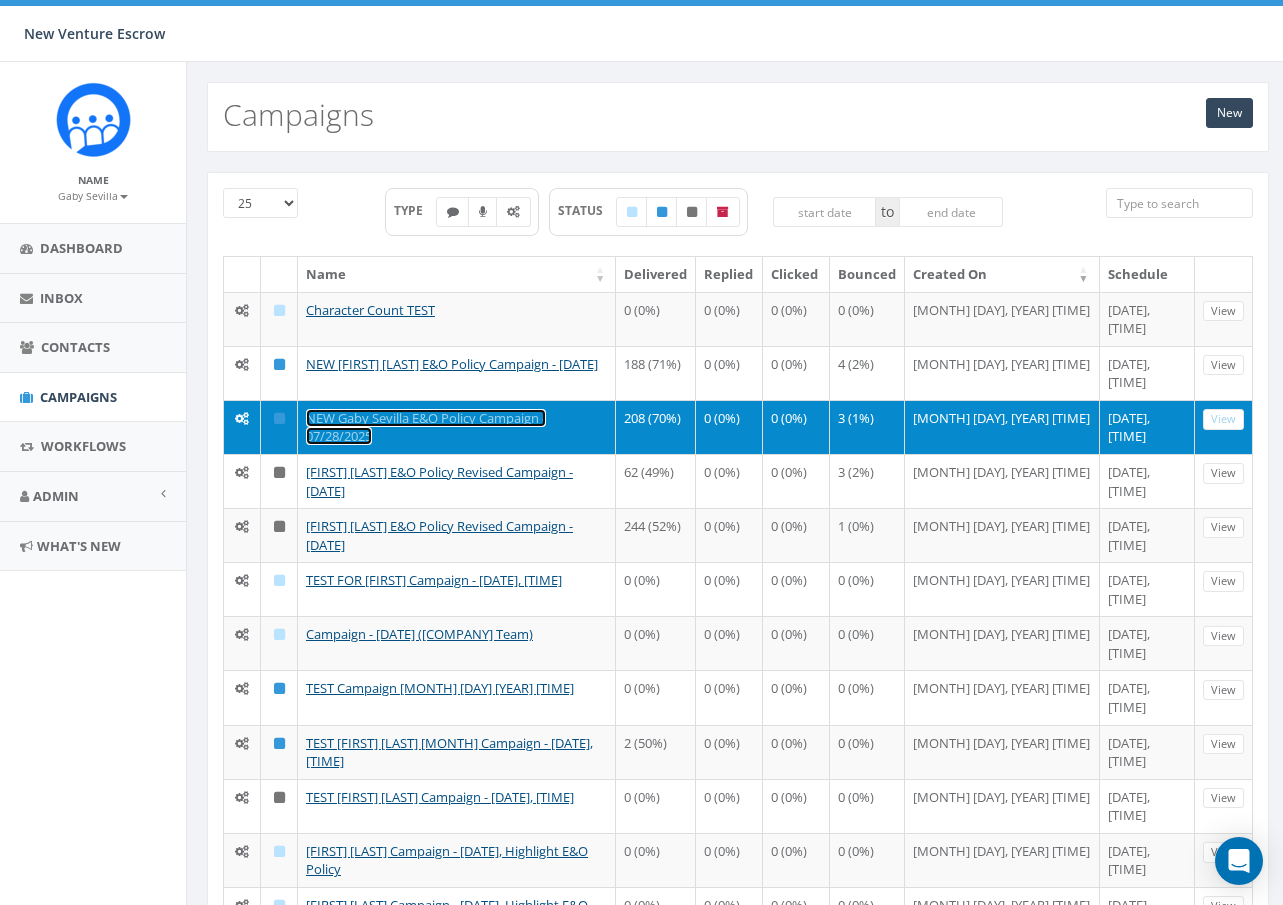 click on "NEW [FIRST] [LAST] [TEXT] - [MM]/[DD]/[YEAR]" at bounding box center [426, 427] 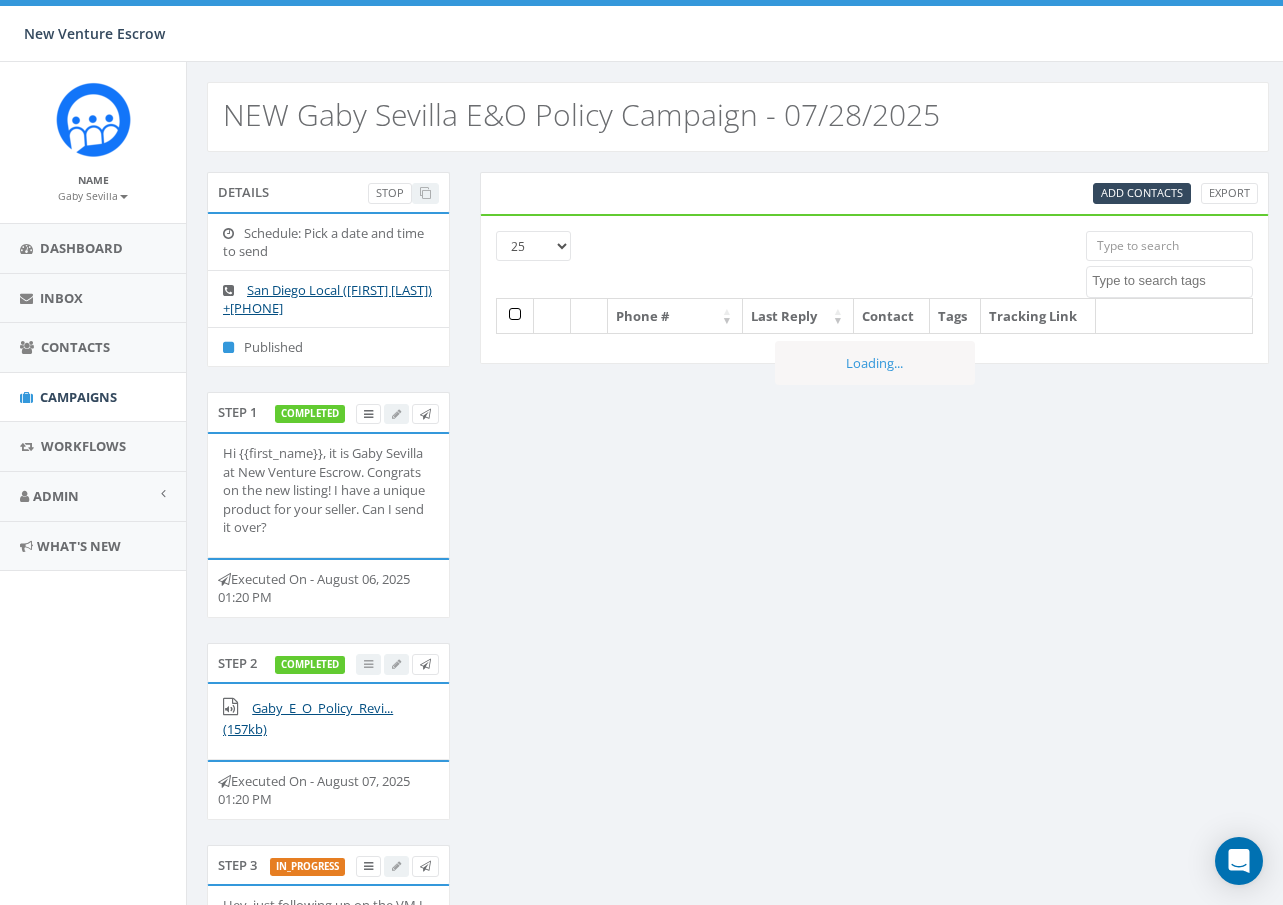 select 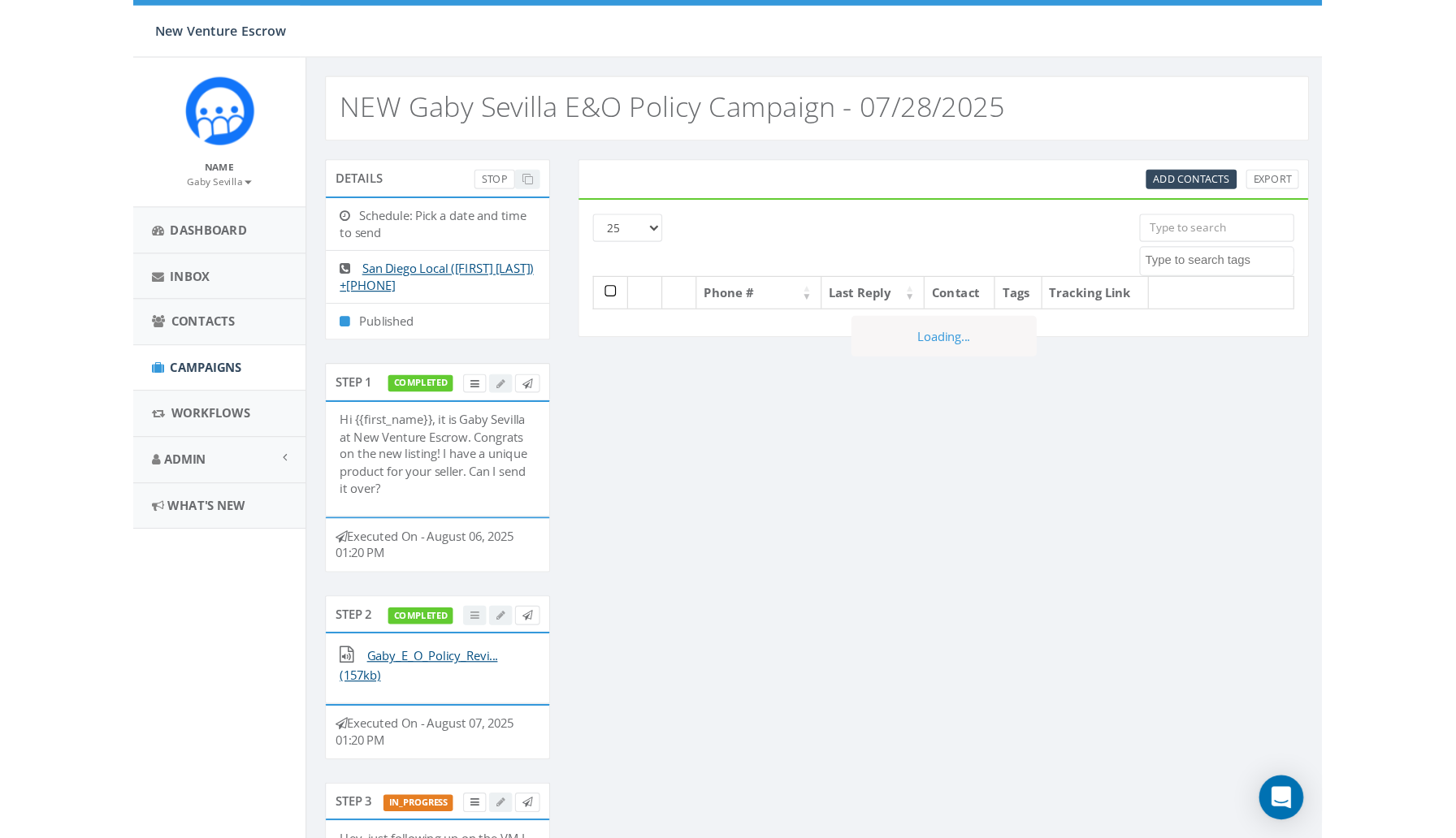 scroll, scrollTop: 0, scrollLeft: 0, axis: both 